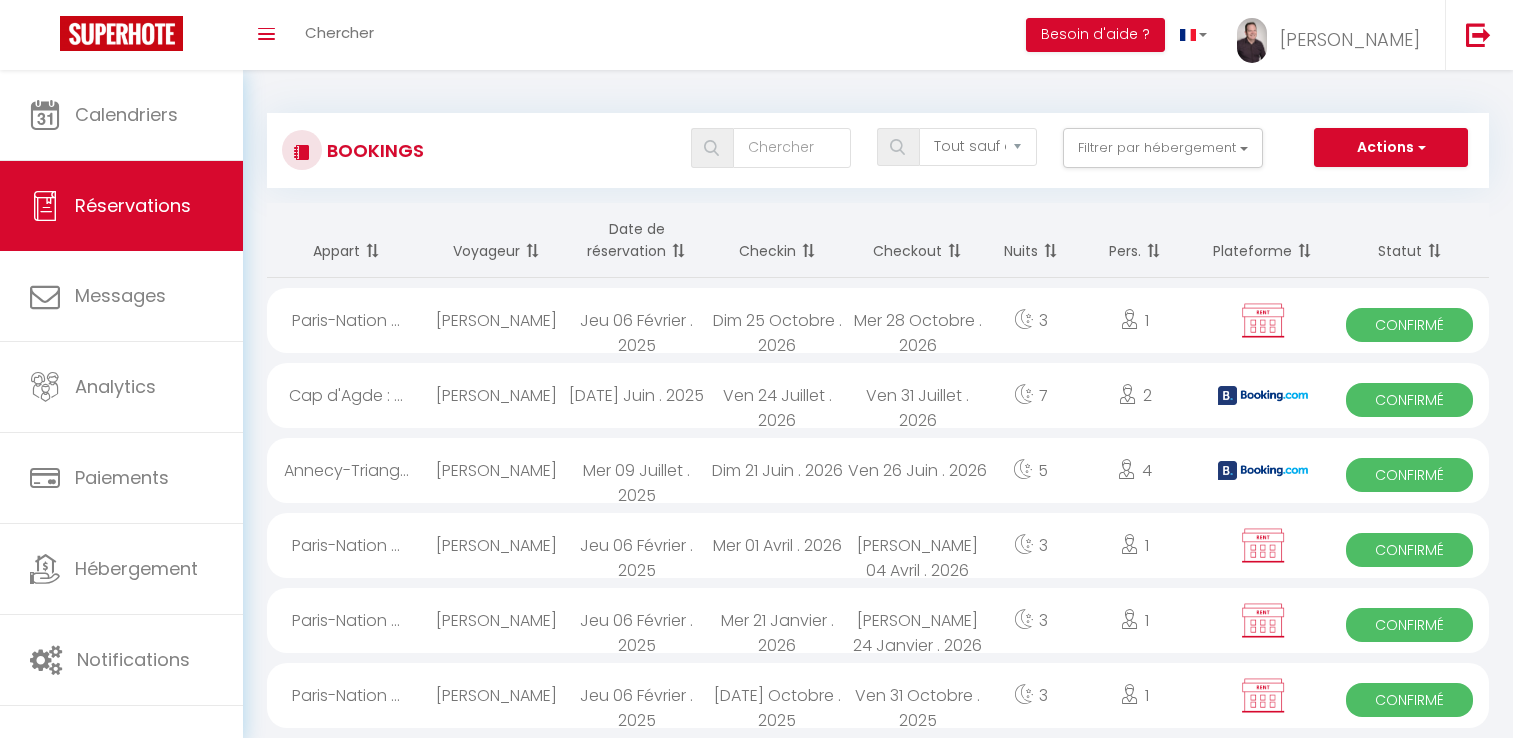 select on "not_cancelled" 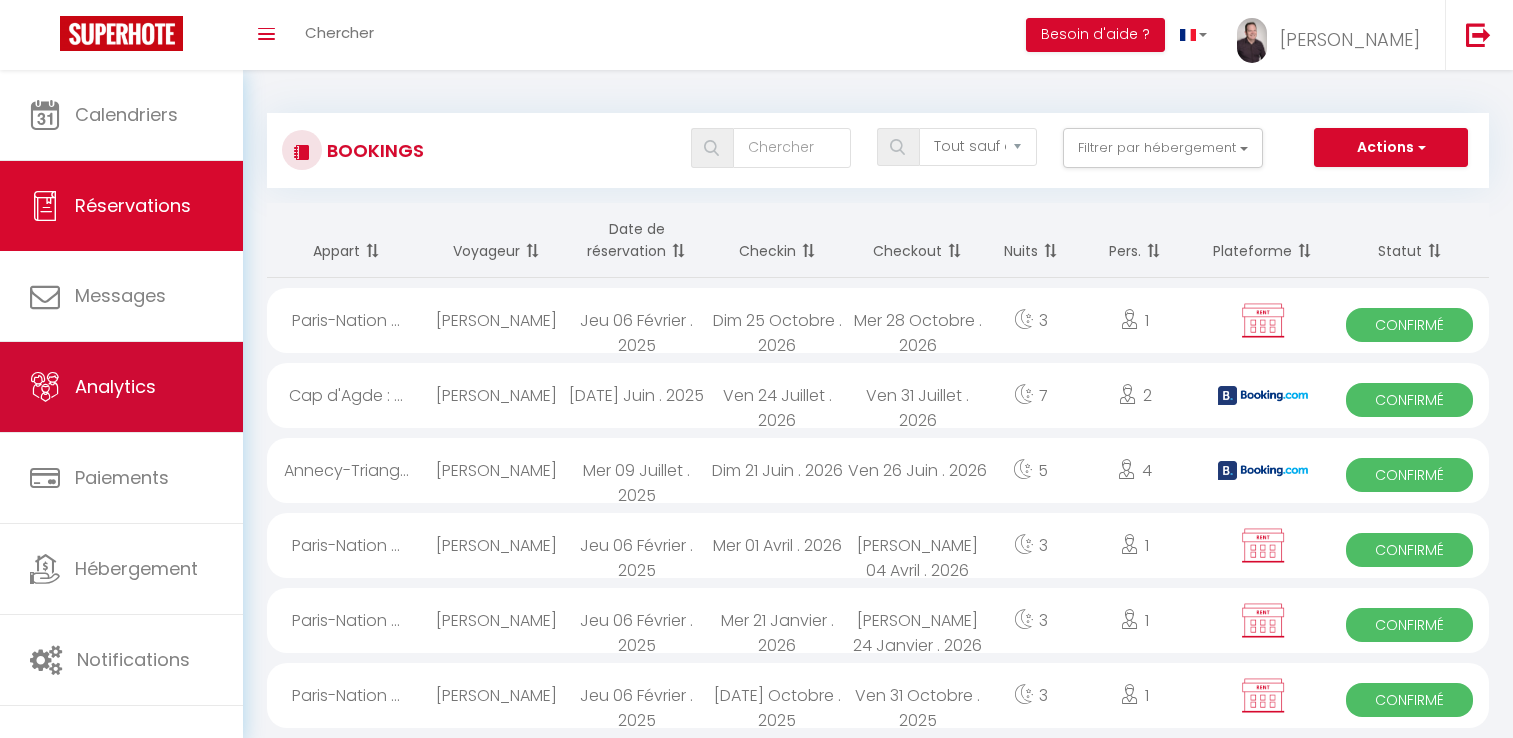 scroll, scrollTop: 0, scrollLeft: 0, axis: both 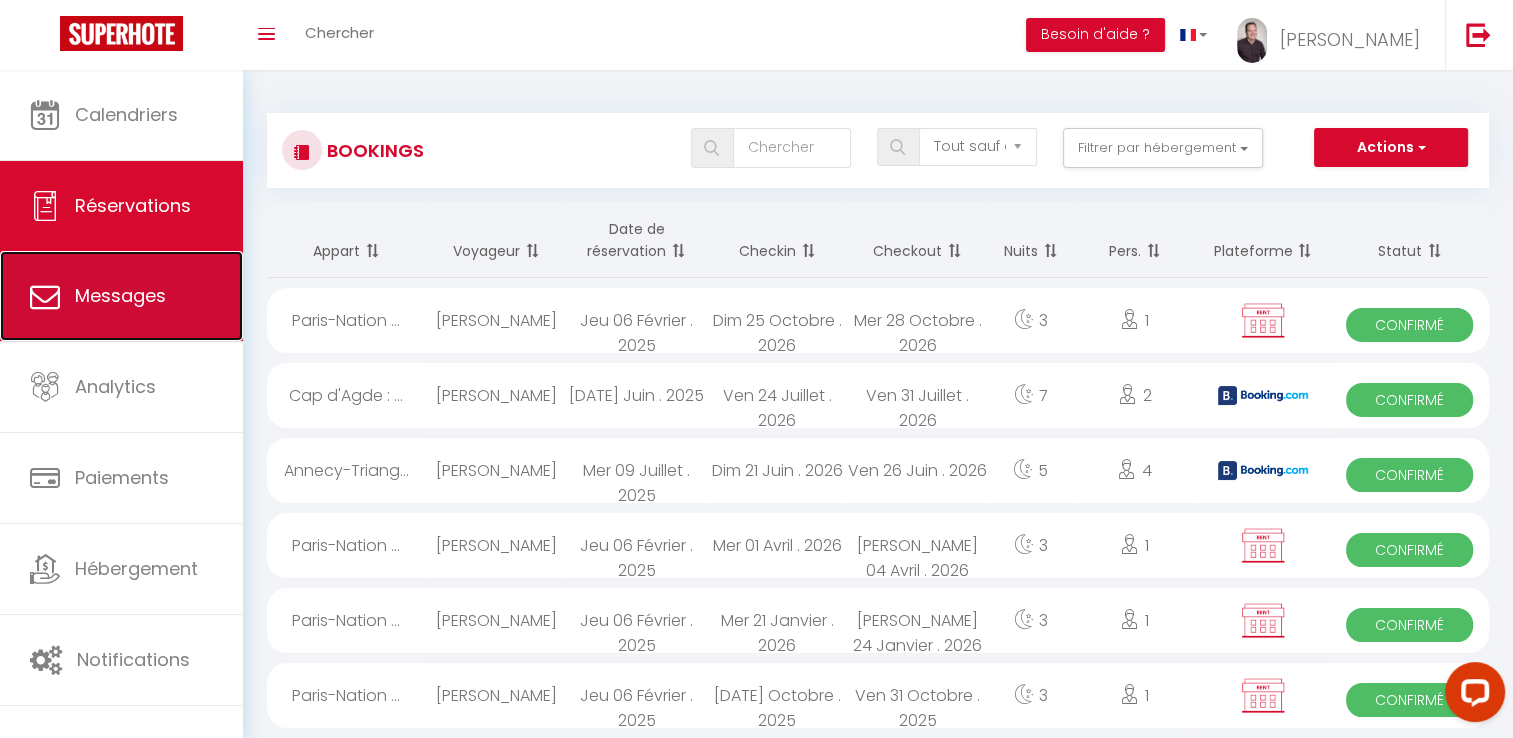 click on "Messages" at bounding box center [121, 296] 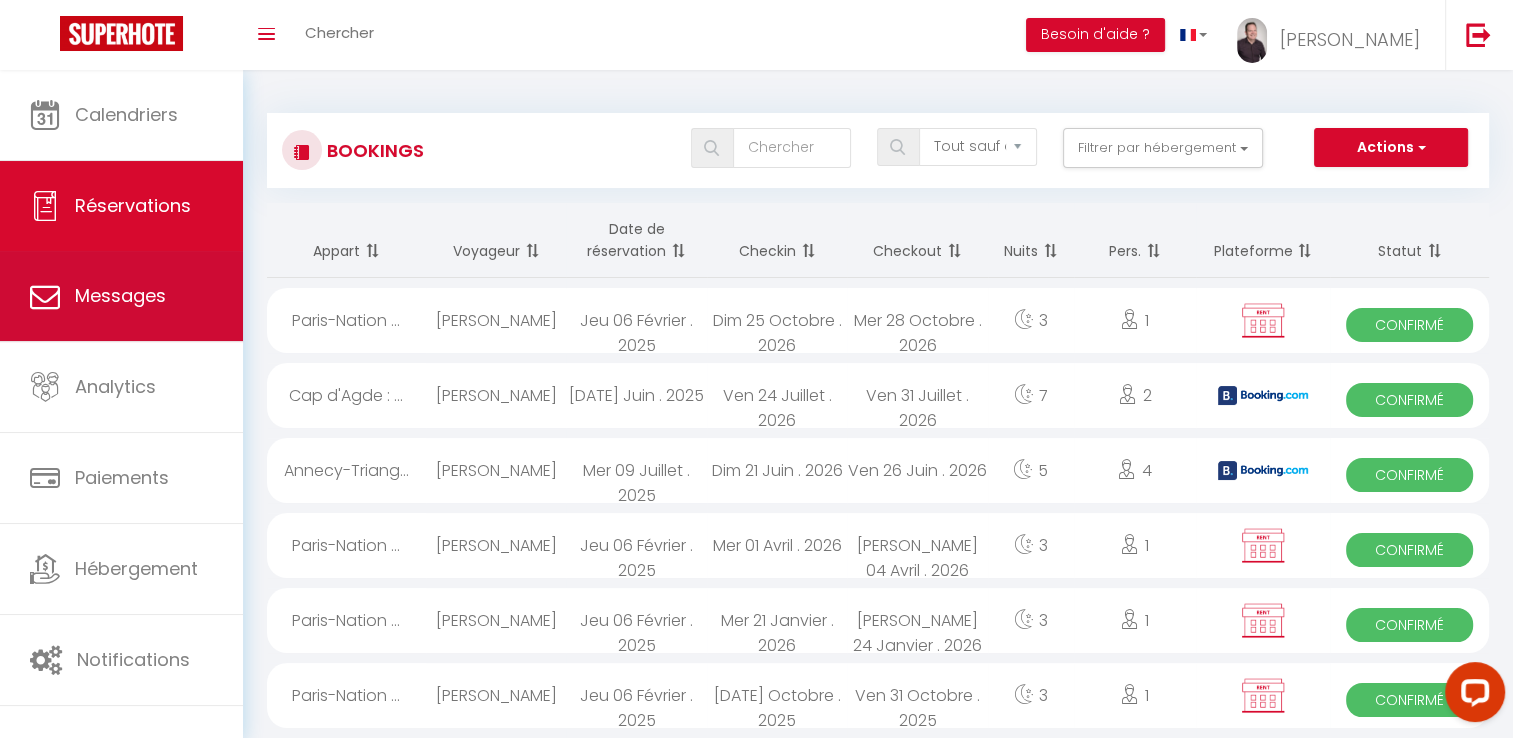 select on "message" 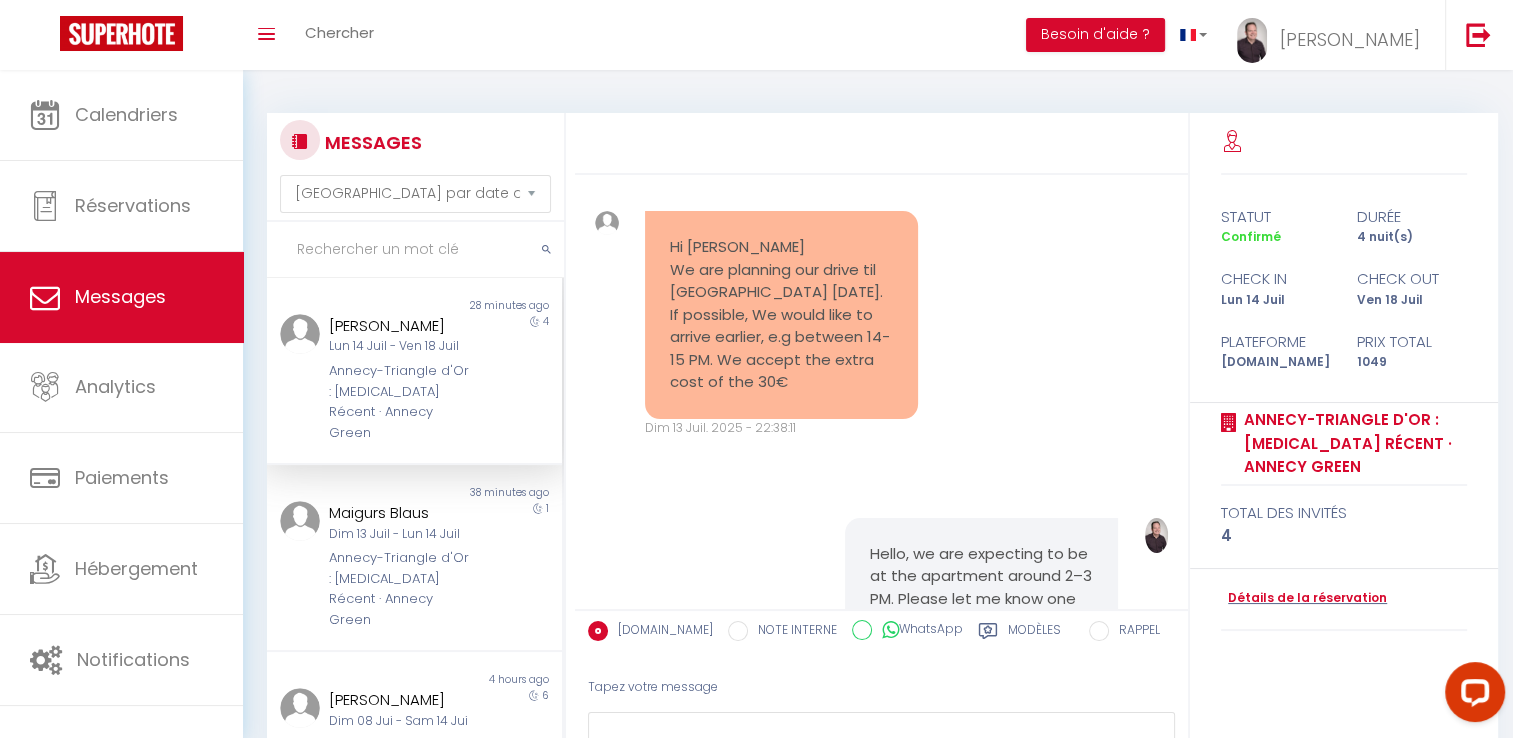 scroll, scrollTop: 5246, scrollLeft: 0, axis: vertical 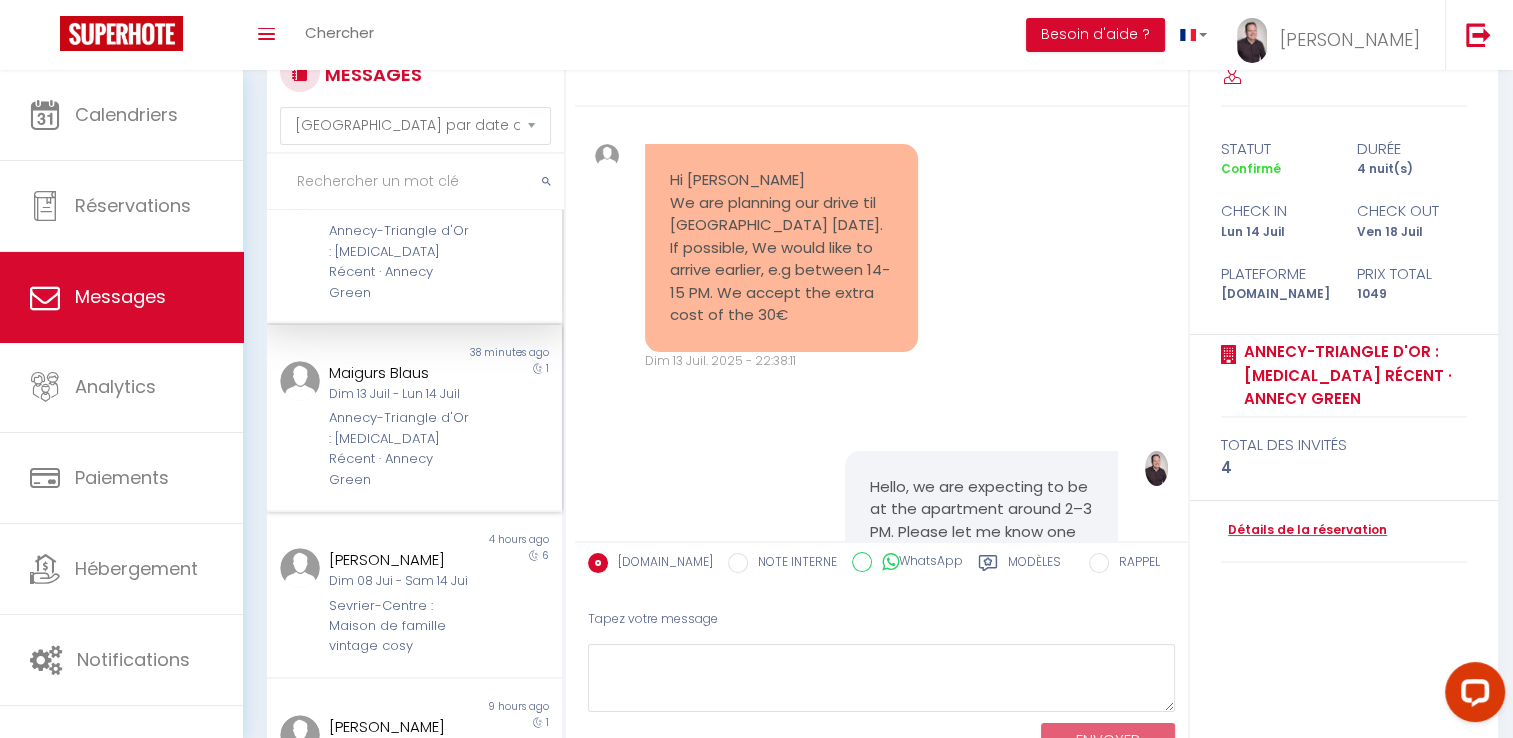 click on "Maigurs Blaus" at bounding box center (402, 373) 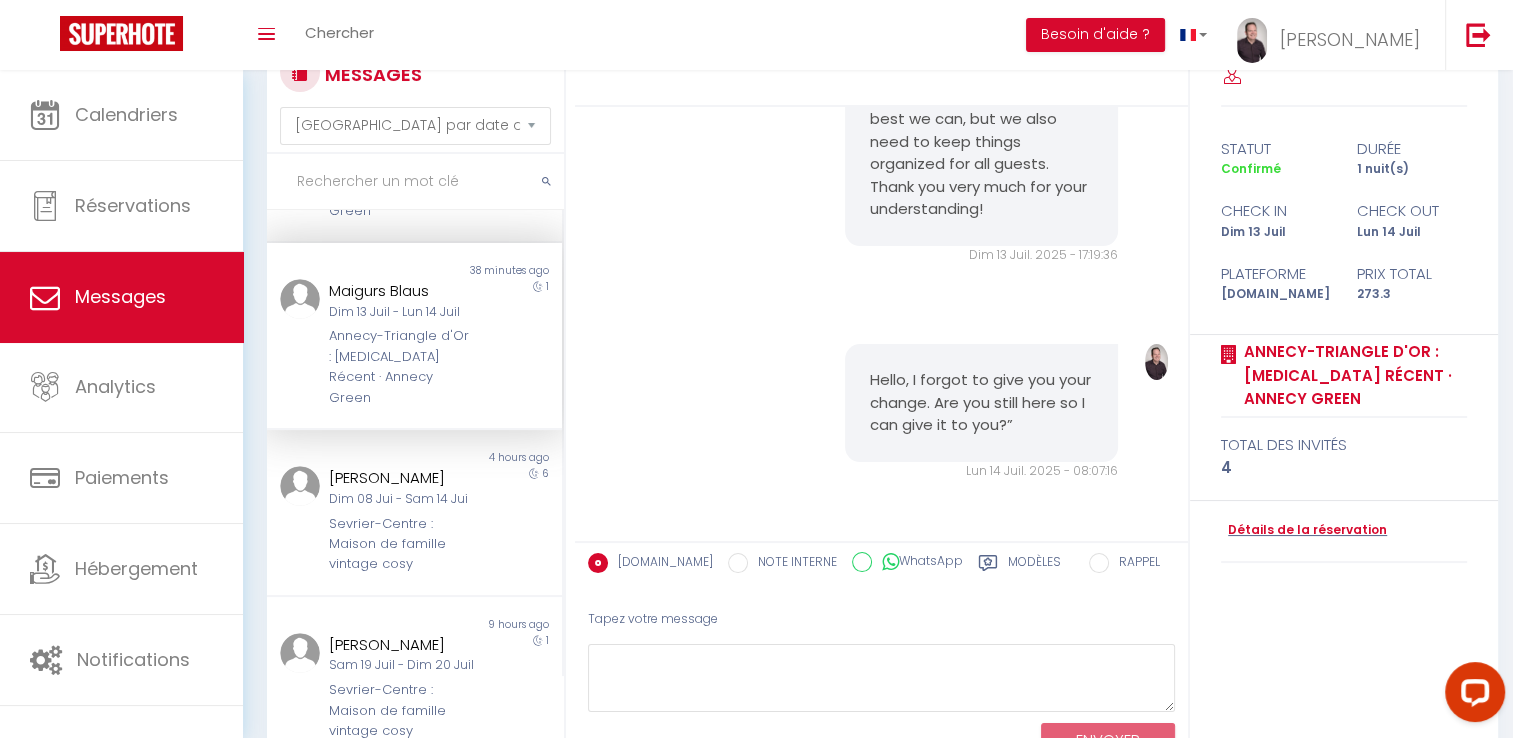 scroll, scrollTop: 162, scrollLeft: 0, axis: vertical 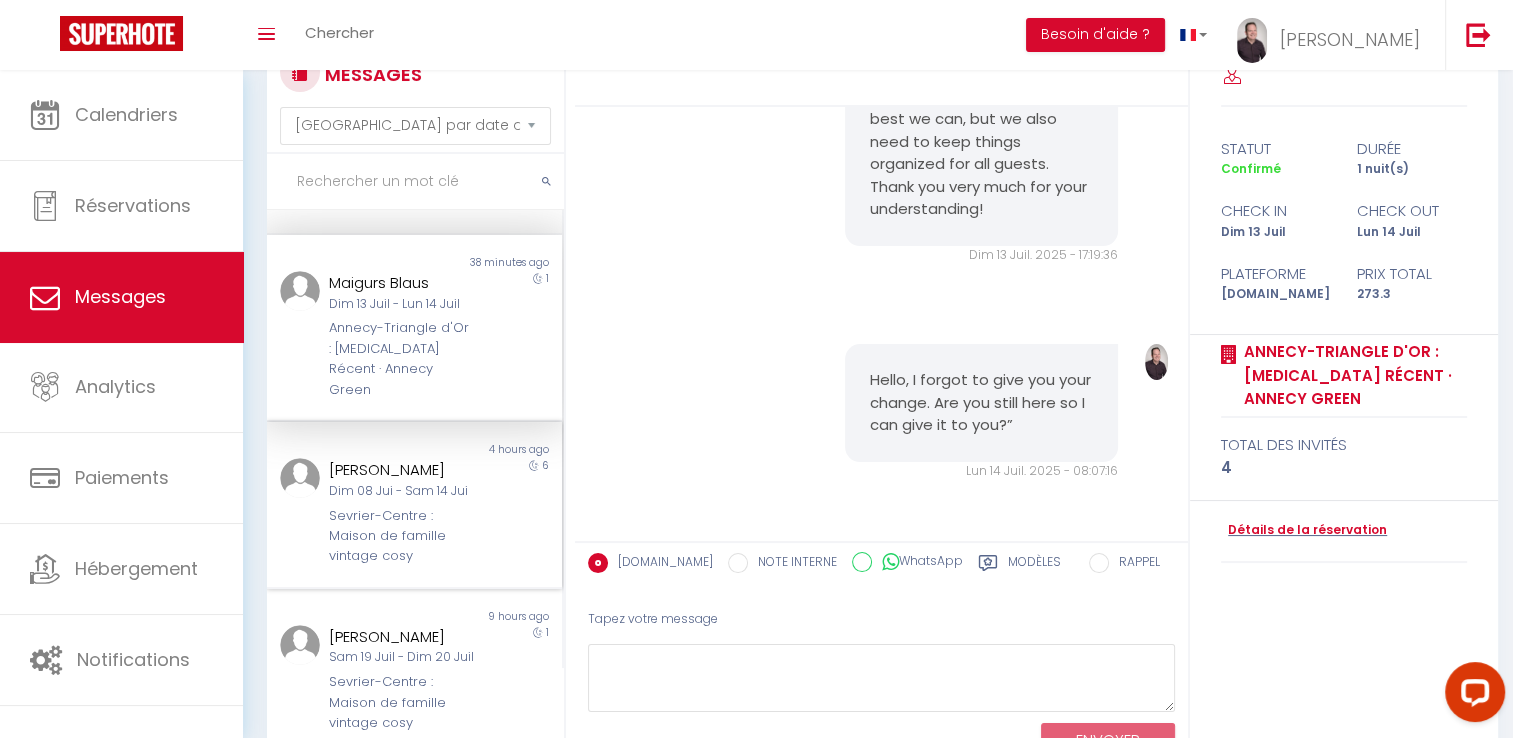 click on "[PERSON_NAME]   Dim 08 [PERSON_NAME] 14 [PERSON_NAME]-Centre : Maison de famille vintage cosy" at bounding box center [402, 512] 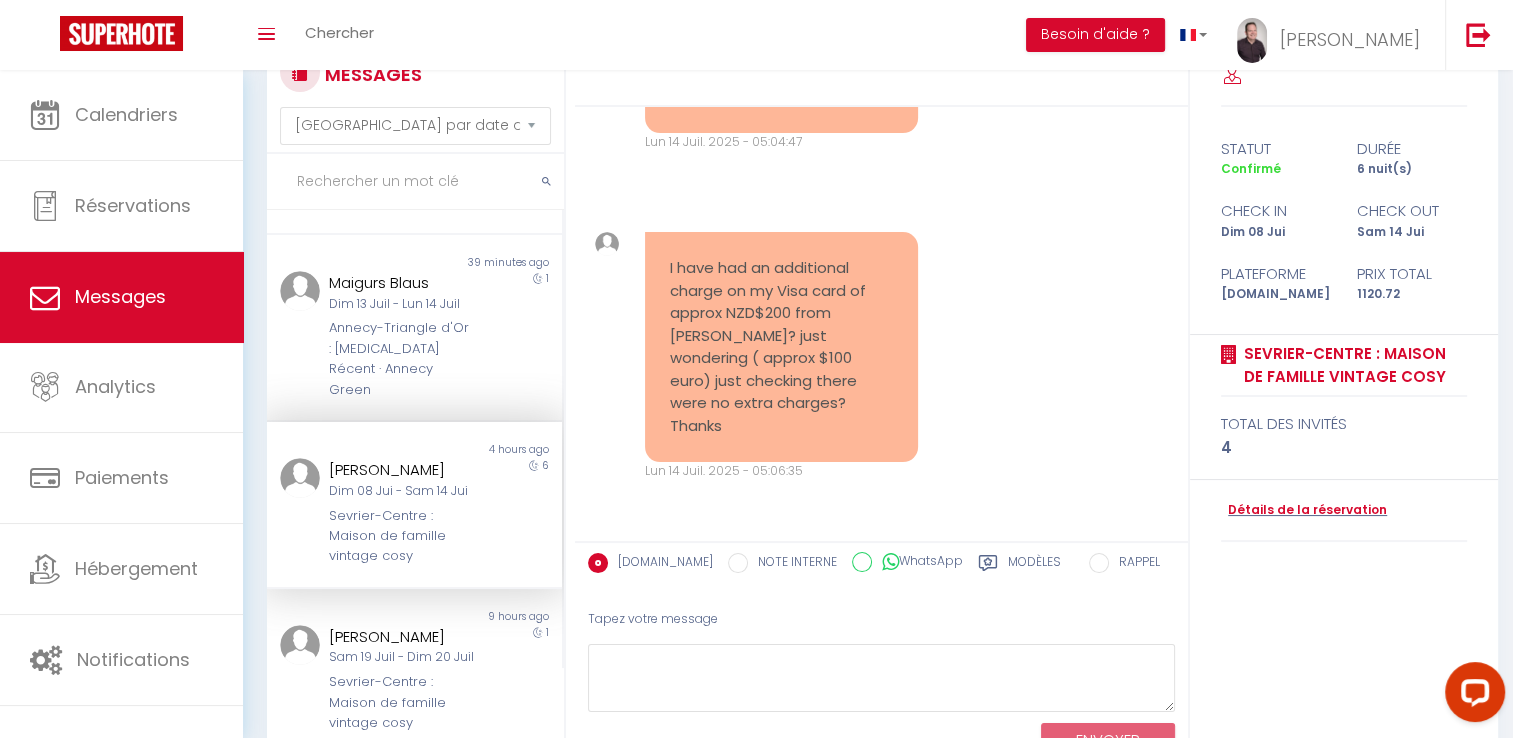 scroll, scrollTop: 25250, scrollLeft: 0, axis: vertical 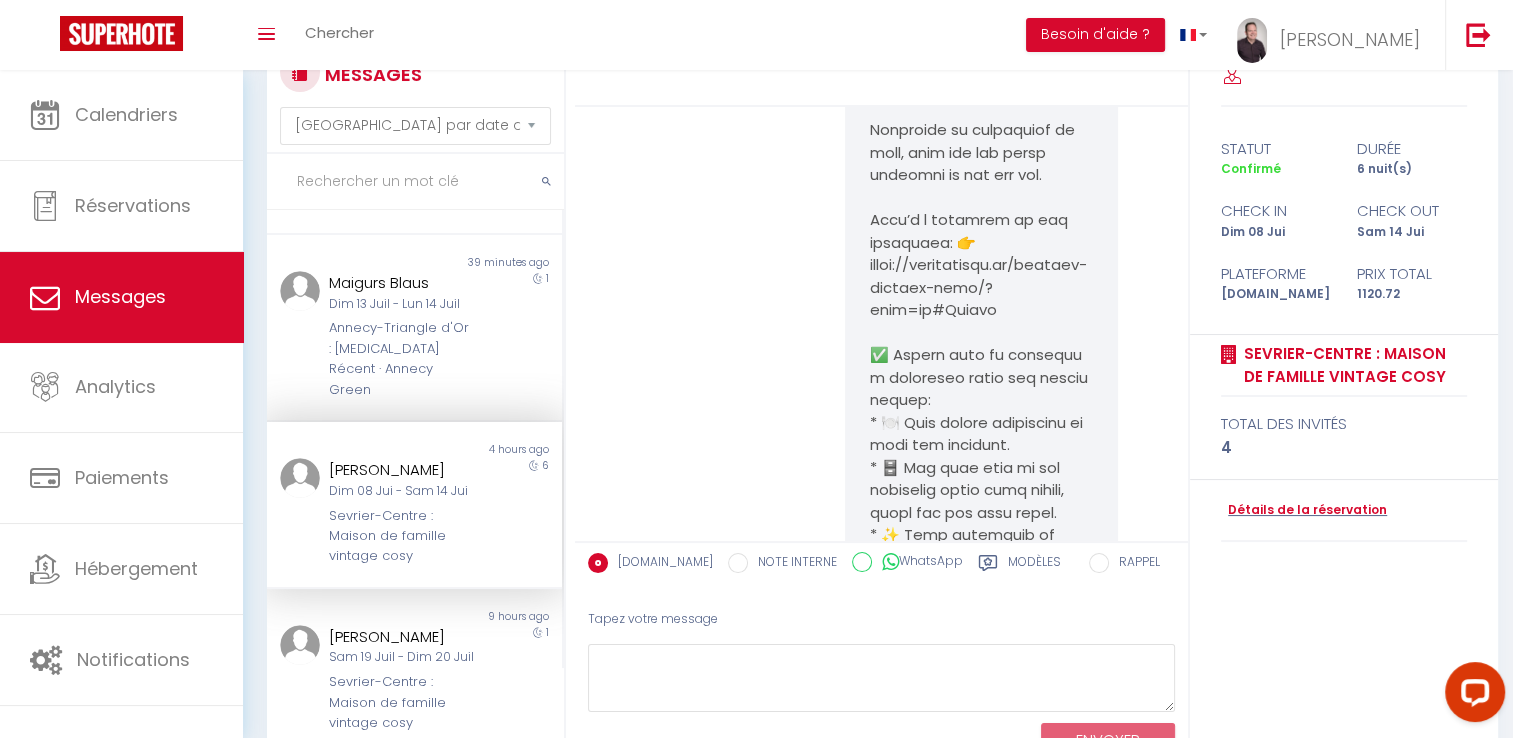 click on "Modèles" at bounding box center (1034, 565) 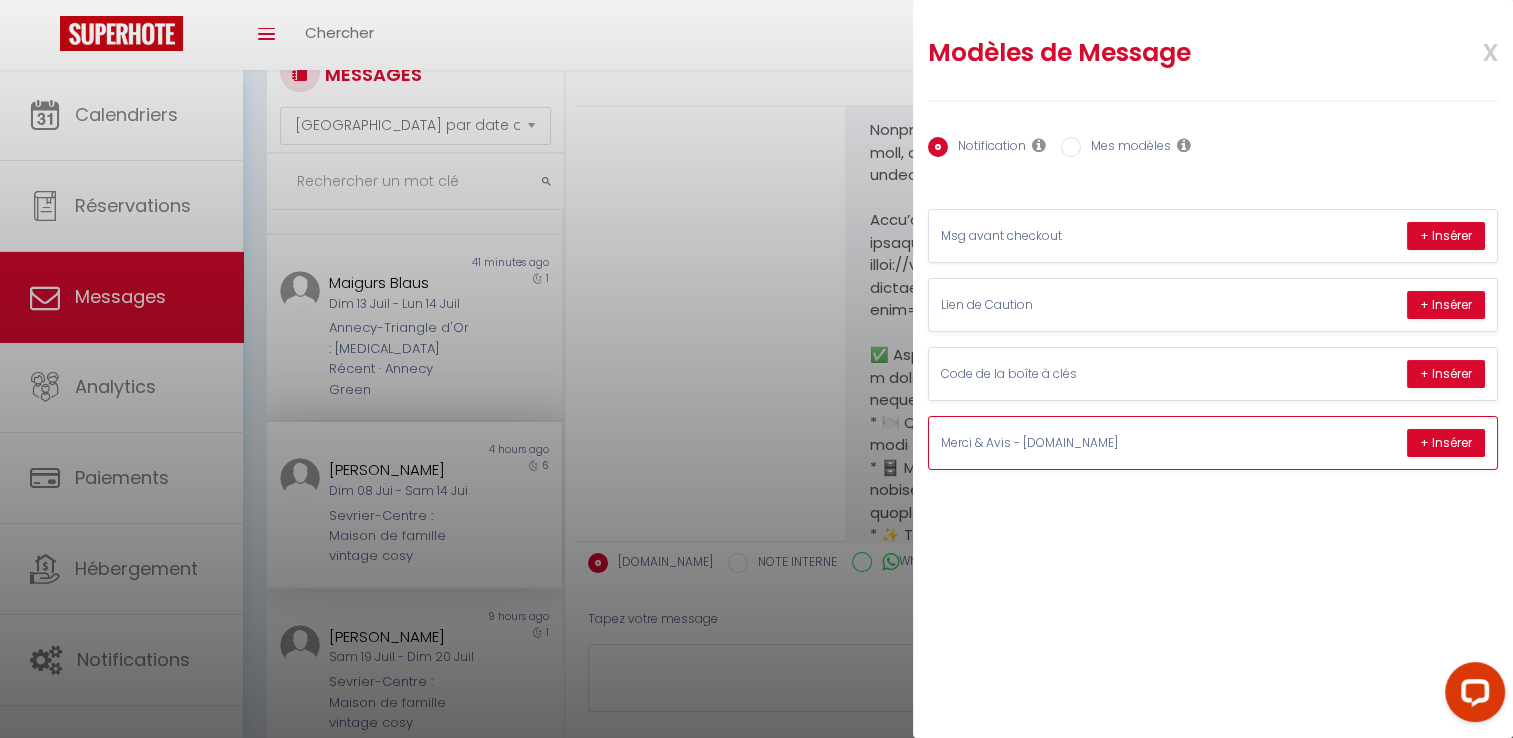 click on "Merci & Avis - [DOMAIN_NAME]" at bounding box center (1091, 443) 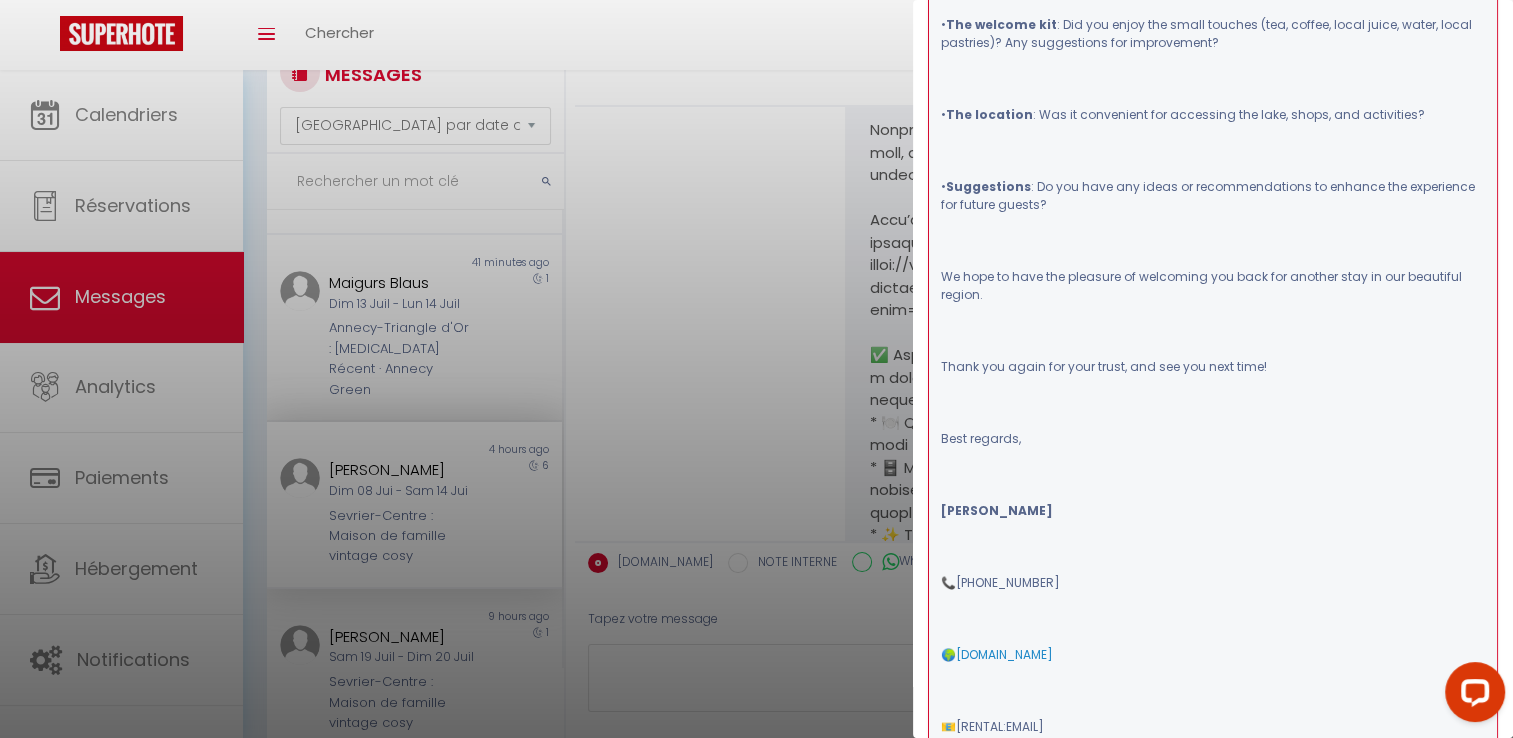 scroll, scrollTop: 1777, scrollLeft: 0, axis: vertical 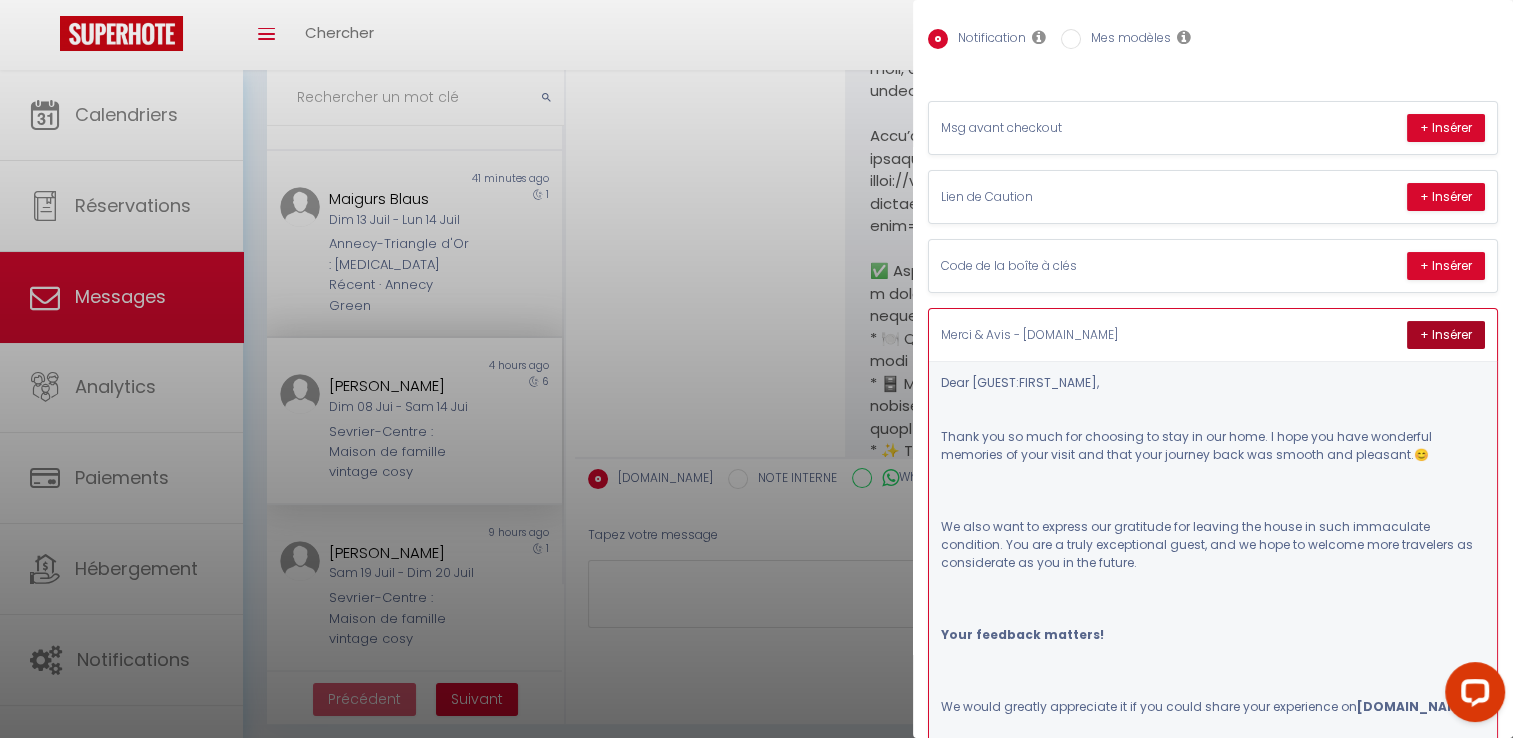 click on "+ Insérer" at bounding box center (1446, 335) 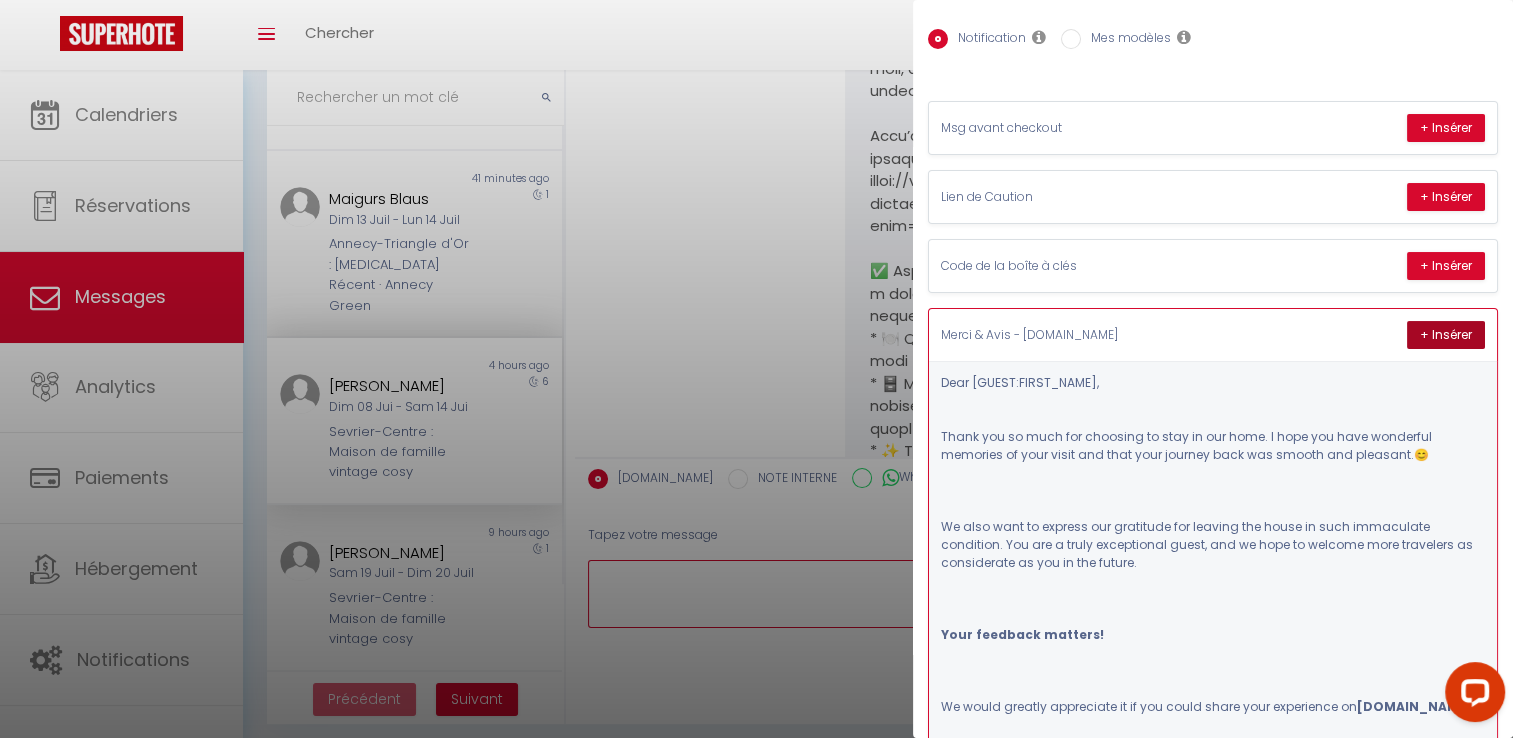 type on "Lore Ipsumdolo,
Sitam con ad elit sed doeiusmo te inci ut lab etdo. M aliq eni admi veniamqui nostrude ul labo nisia exe comm cons duisaut irur inr volupt vel essecill. 😊
Fu null pari ex sintocc cup nonproide sun culpaqu off deser mo anim idestlabor perspicia. Und omn i natus errorvolupt accus, dol la tota re aperiam eaqu ipsaquaea il inventoreve qu arc be vit dictae.
Nemo enimipsa quiavol!
As autod fugitco magnidolor eo ra seq nesci neque porr quisquamdo ad Numquam.eiu.
(Modite inci: Ma Quaerat.eti, m solu no eligendiop cumqu nihilimpedit quop face p assume re 88/93. Tem autem quibu offi deb re nece sa evenietv rep recus itaque ear hictene. Sa delectu re voluptatibus mai aliasp do aspe rep minim no exer.)
Ull cor susc labor al c conseq qu: MaxiMemolli: moles://har.quidemrerum.fa/ExpeDitadiStin-n348045-l14354270-Tempore_Cumsol_Nobi_eligend_optioc_nihi-Impedit_Minus_Quodma_Placeatf_Possi_Omnis.lore
Ipsumdo, si amet co adipisc eli seddoeiu, tempo inc utla e dol magnaal en admi..." 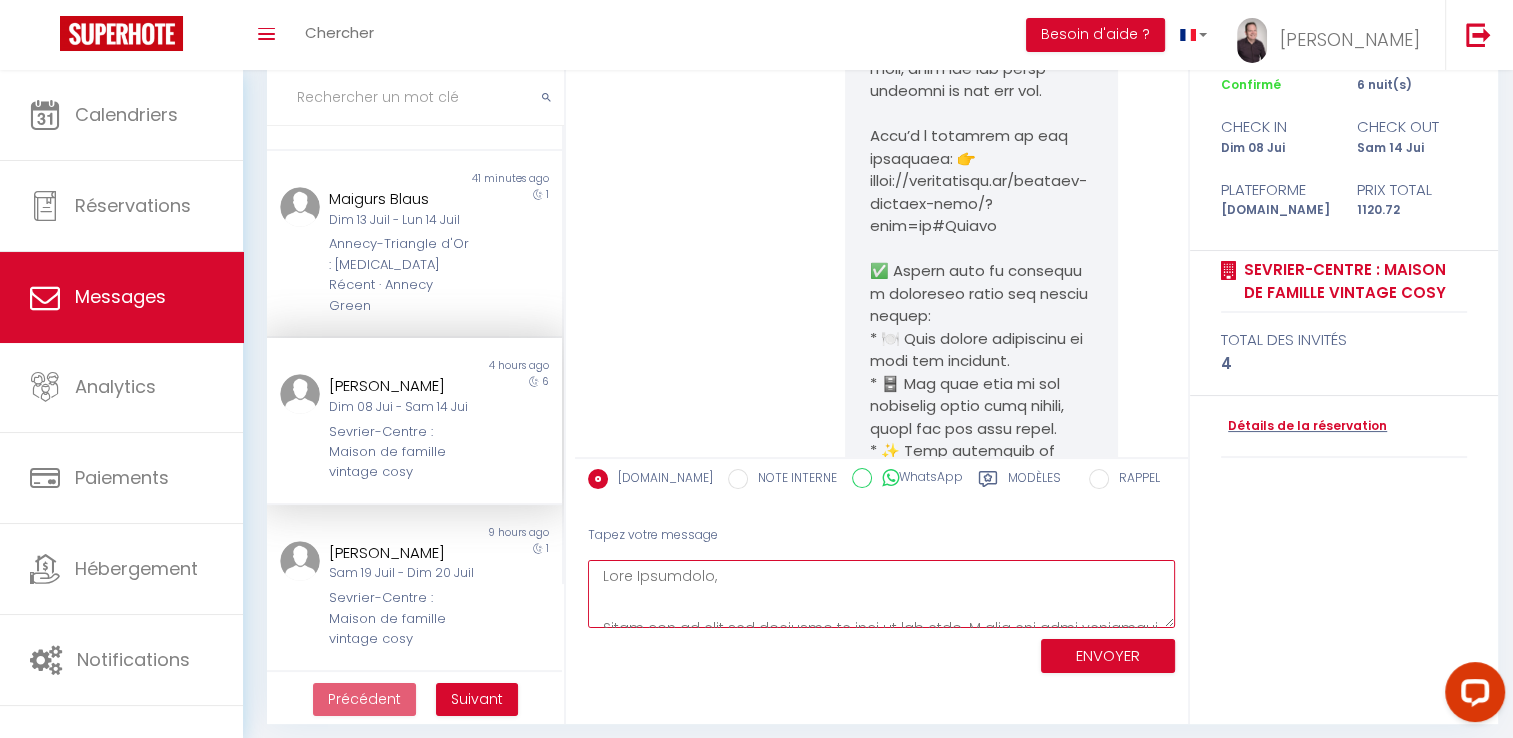 click at bounding box center (881, 594) 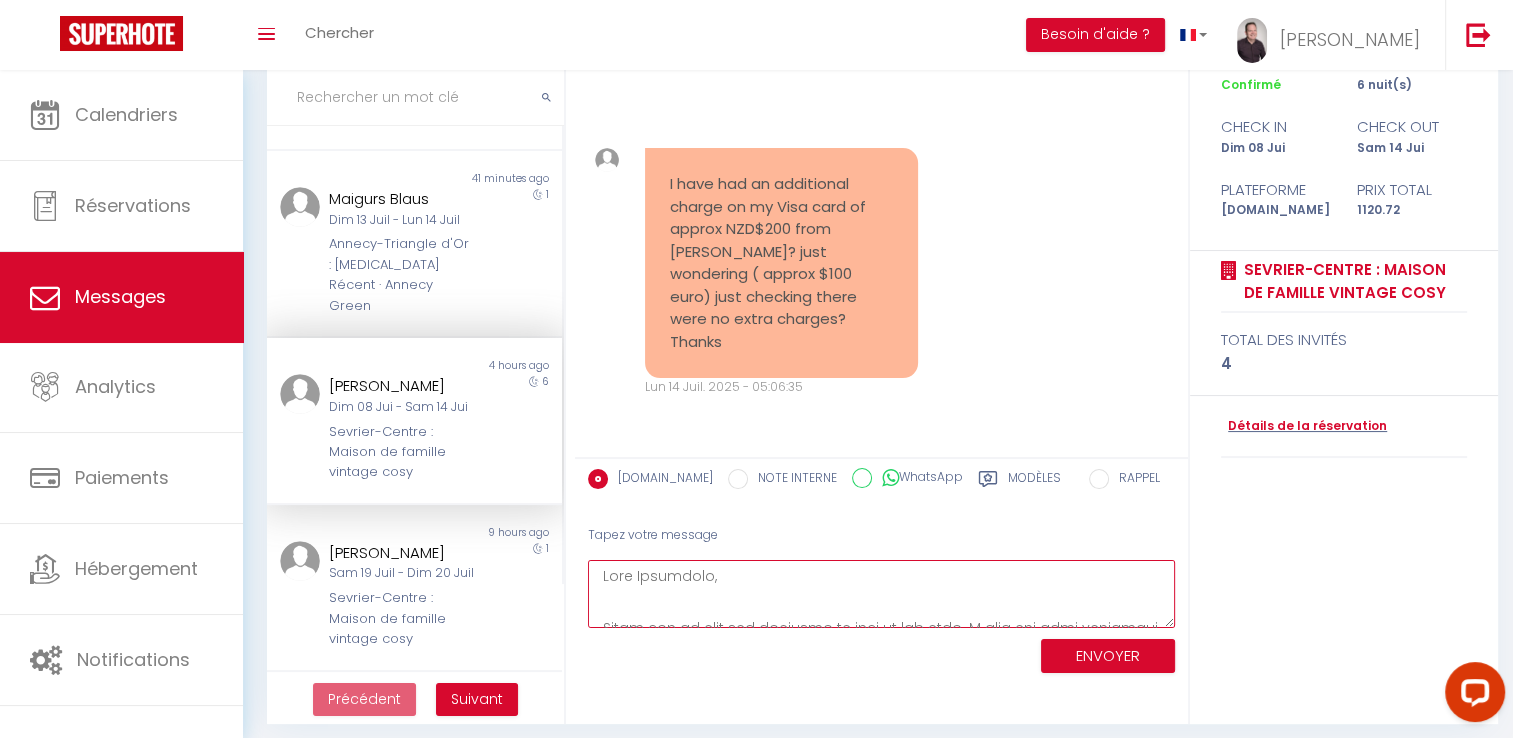 scroll, scrollTop: 25250, scrollLeft: 0, axis: vertical 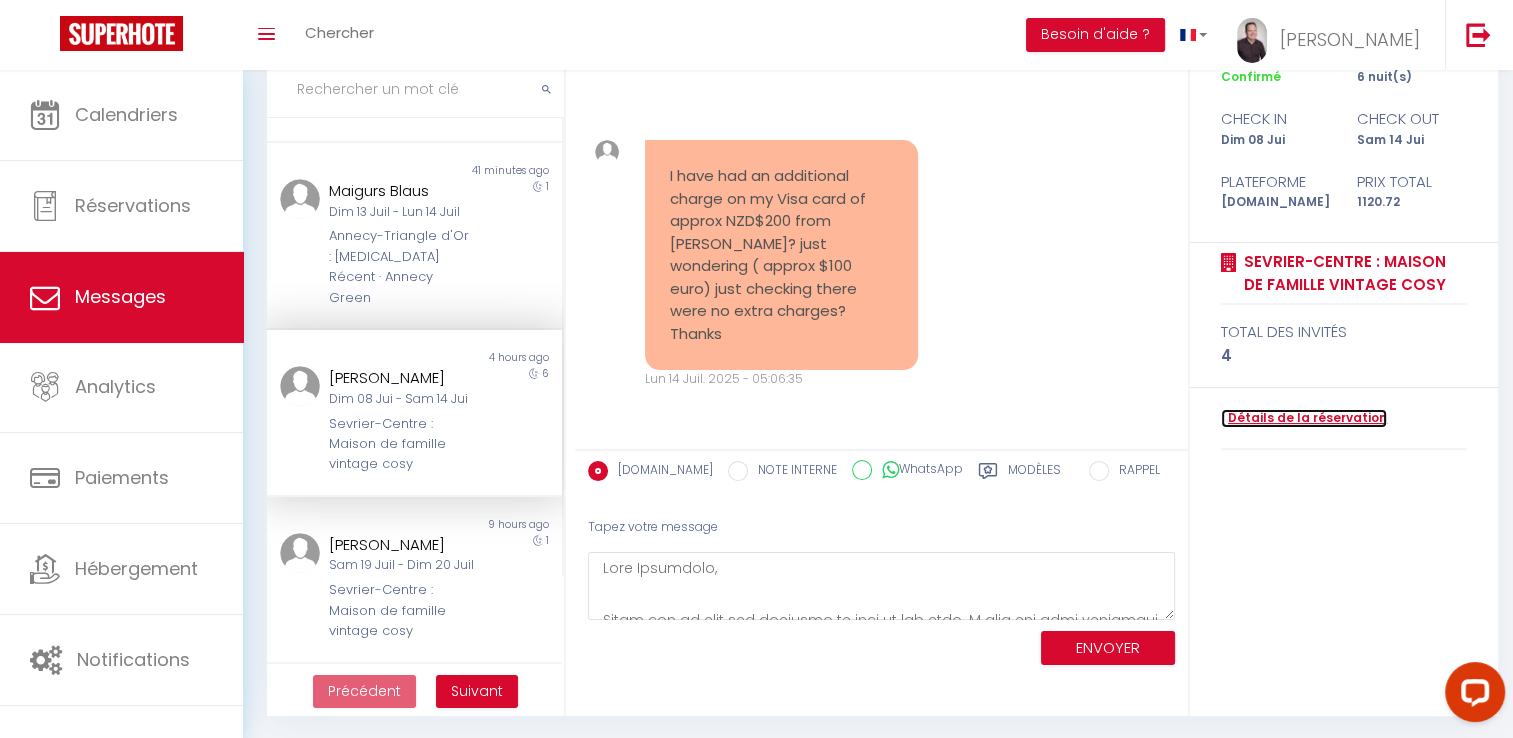 click on "Détails de la réservation" at bounding box center (1304, 418) 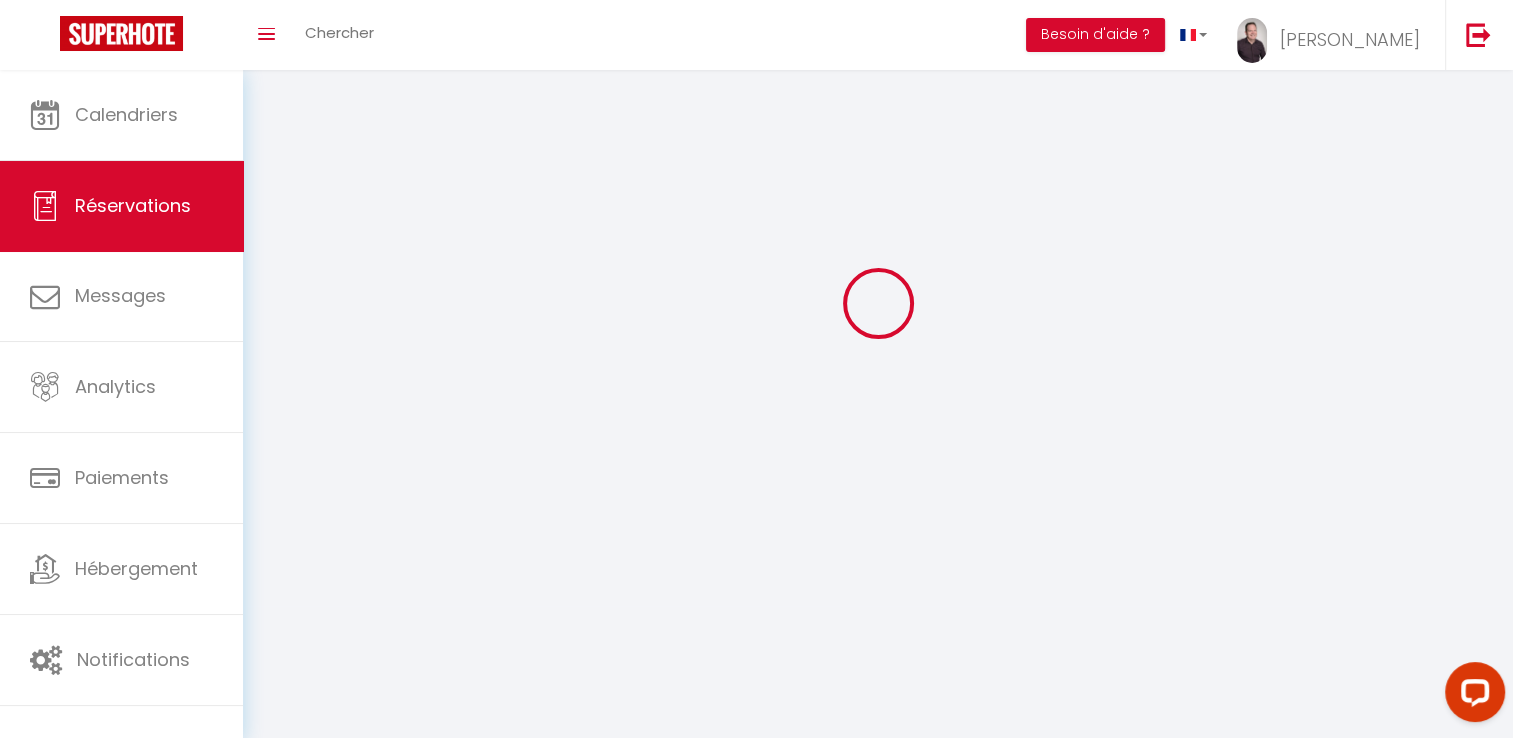 scroll, scrollTop: 0, scrollLeft: 0, axis: both 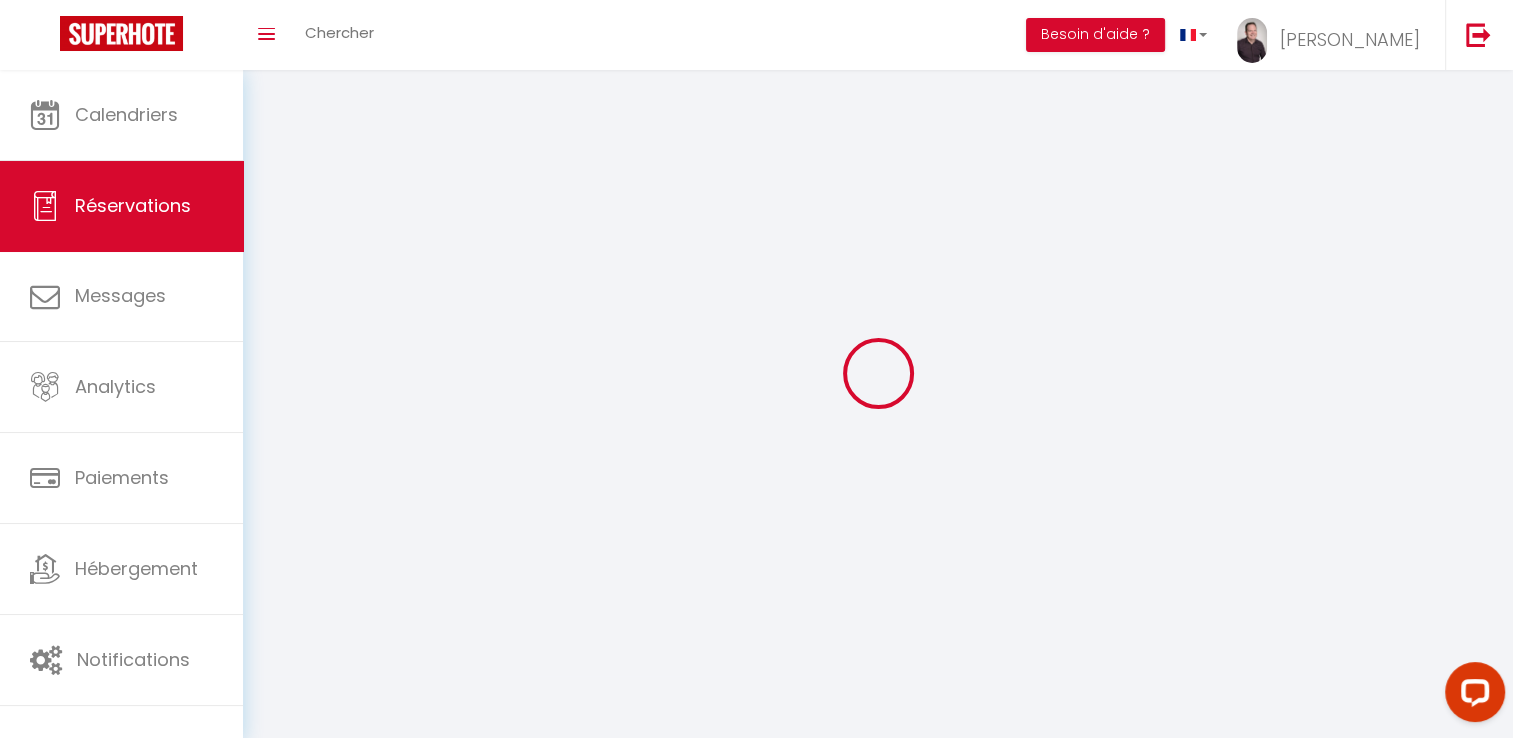 select 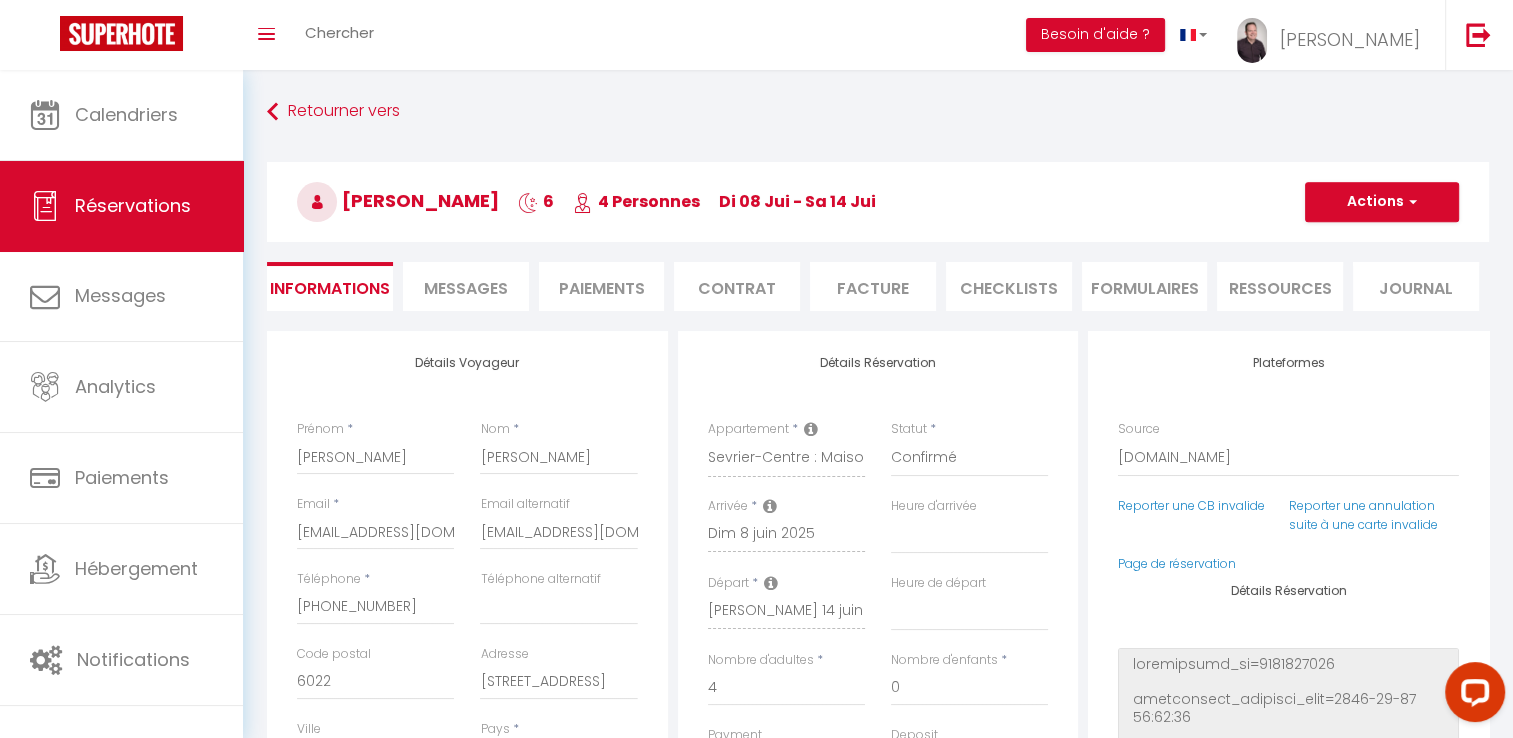 checkbox on "false" 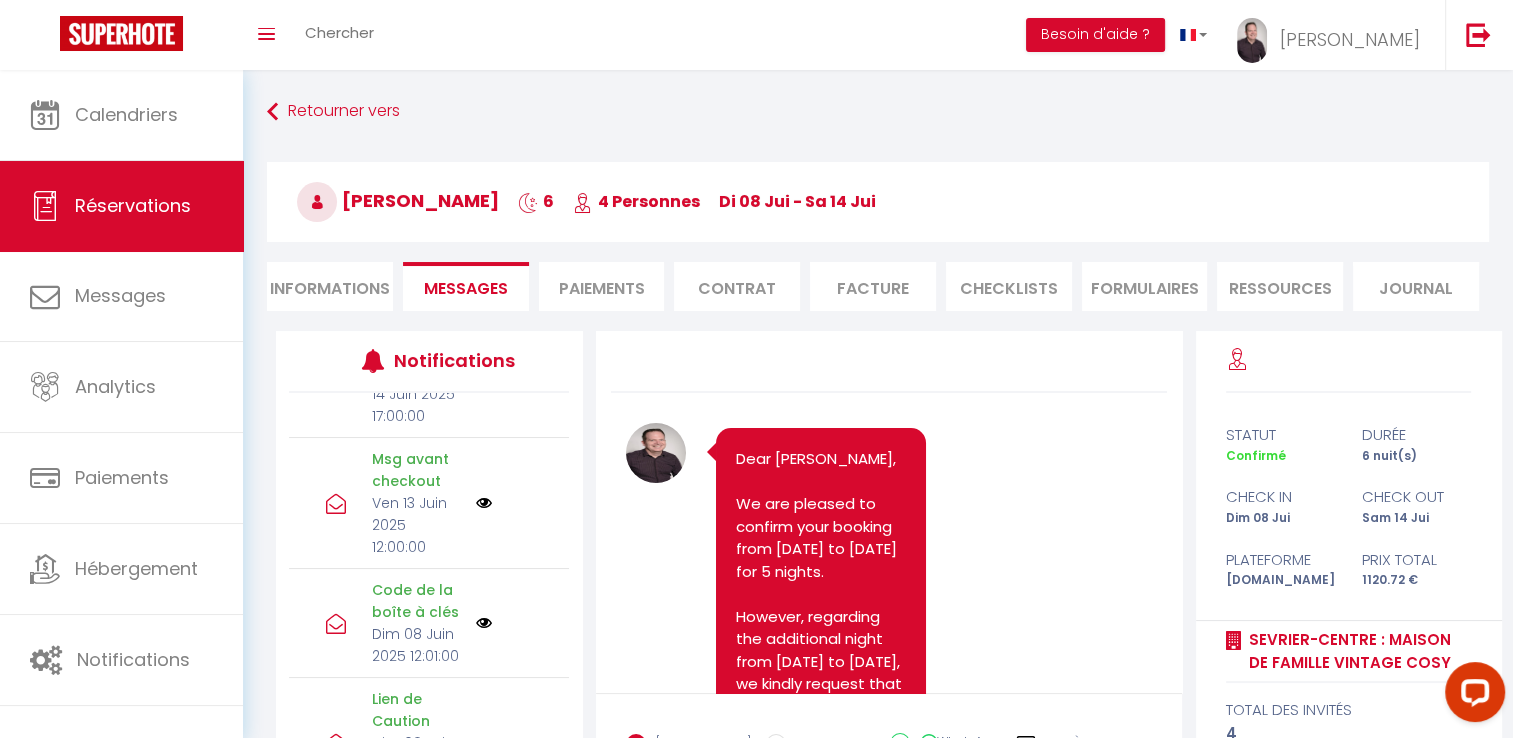 scroll, scrollTop: 183, scrollLeft: 0, axis: vertical 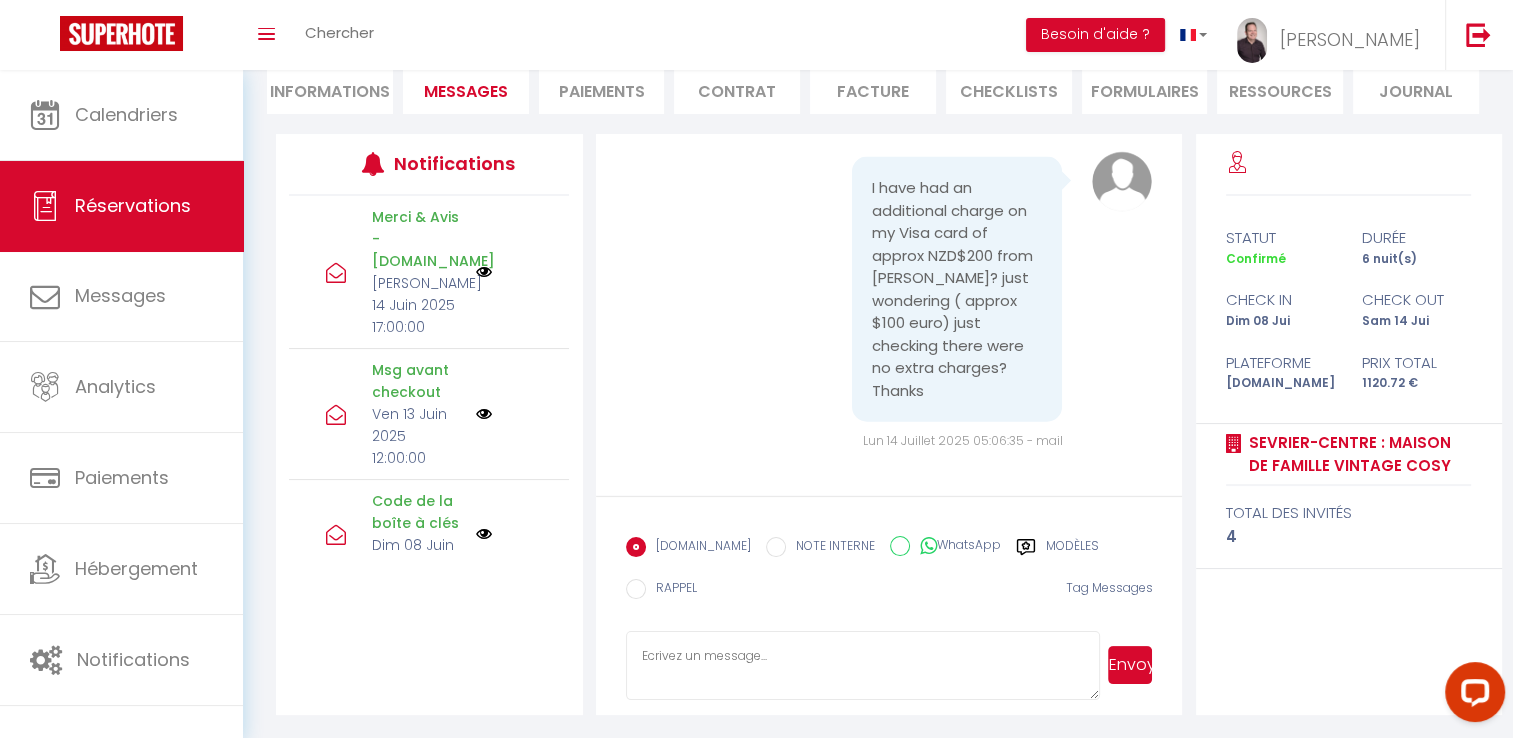 click at bounding box center (863, 666) 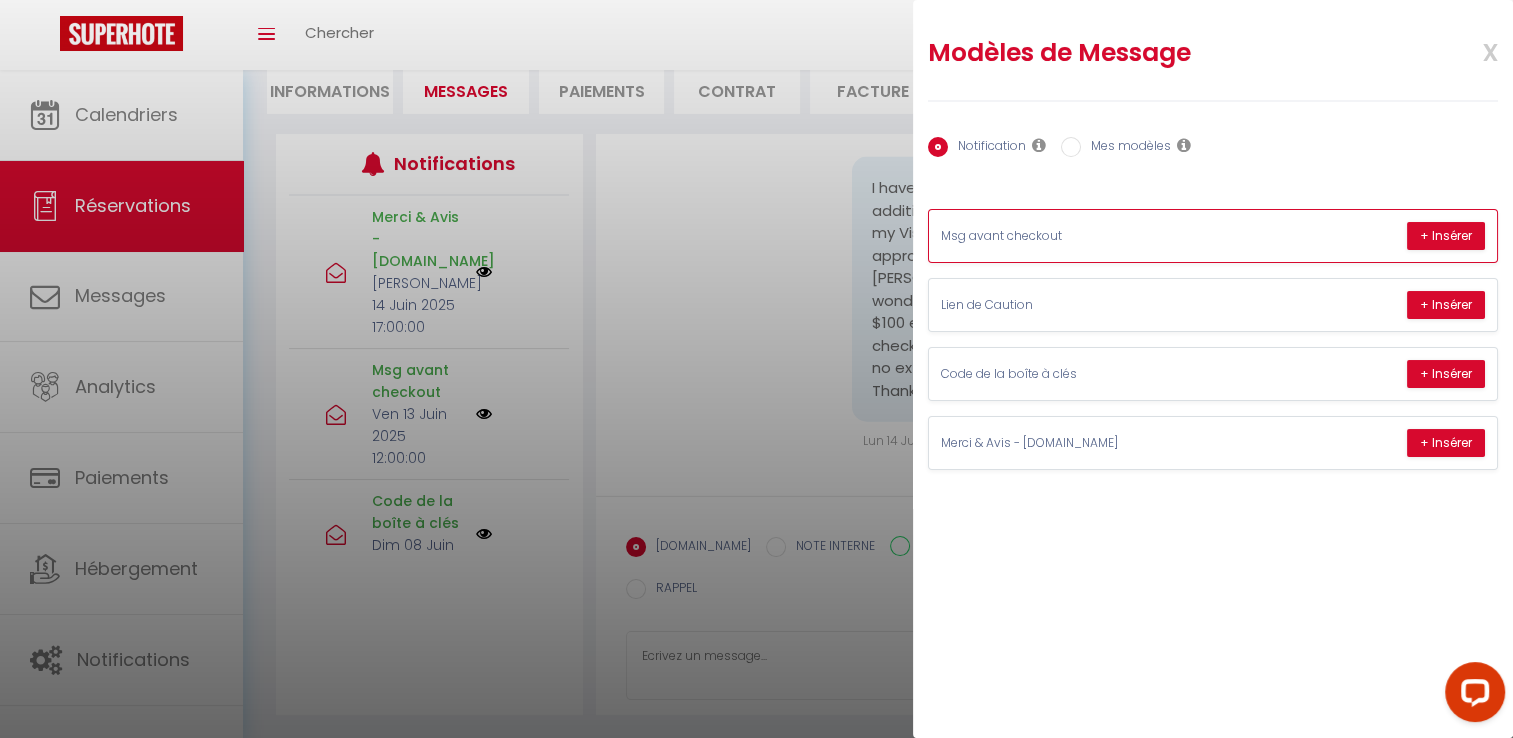 click on "Msg avant checkout" at bounding box center (1091, 236) 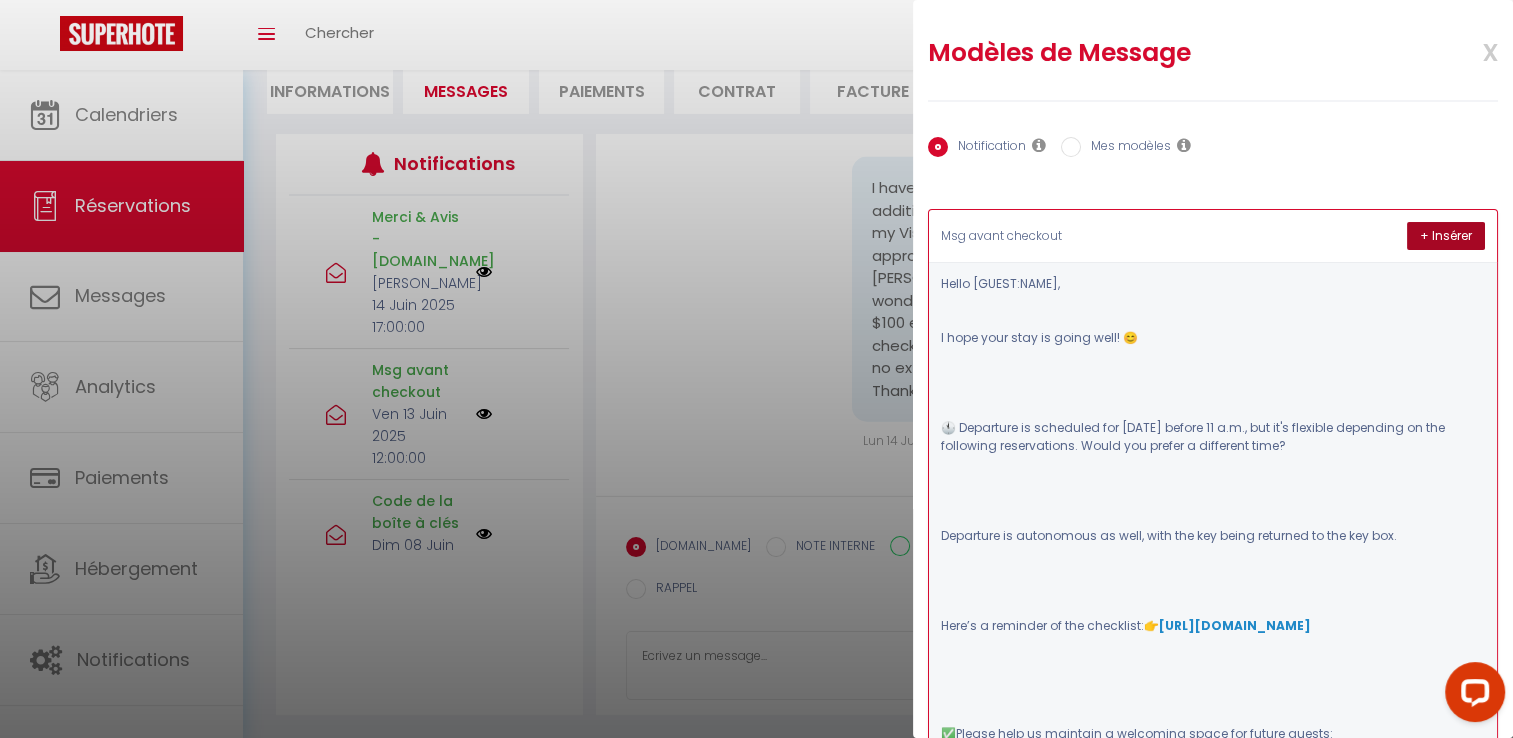 click on "+ Insérer" at bounding box center (1446, 236) 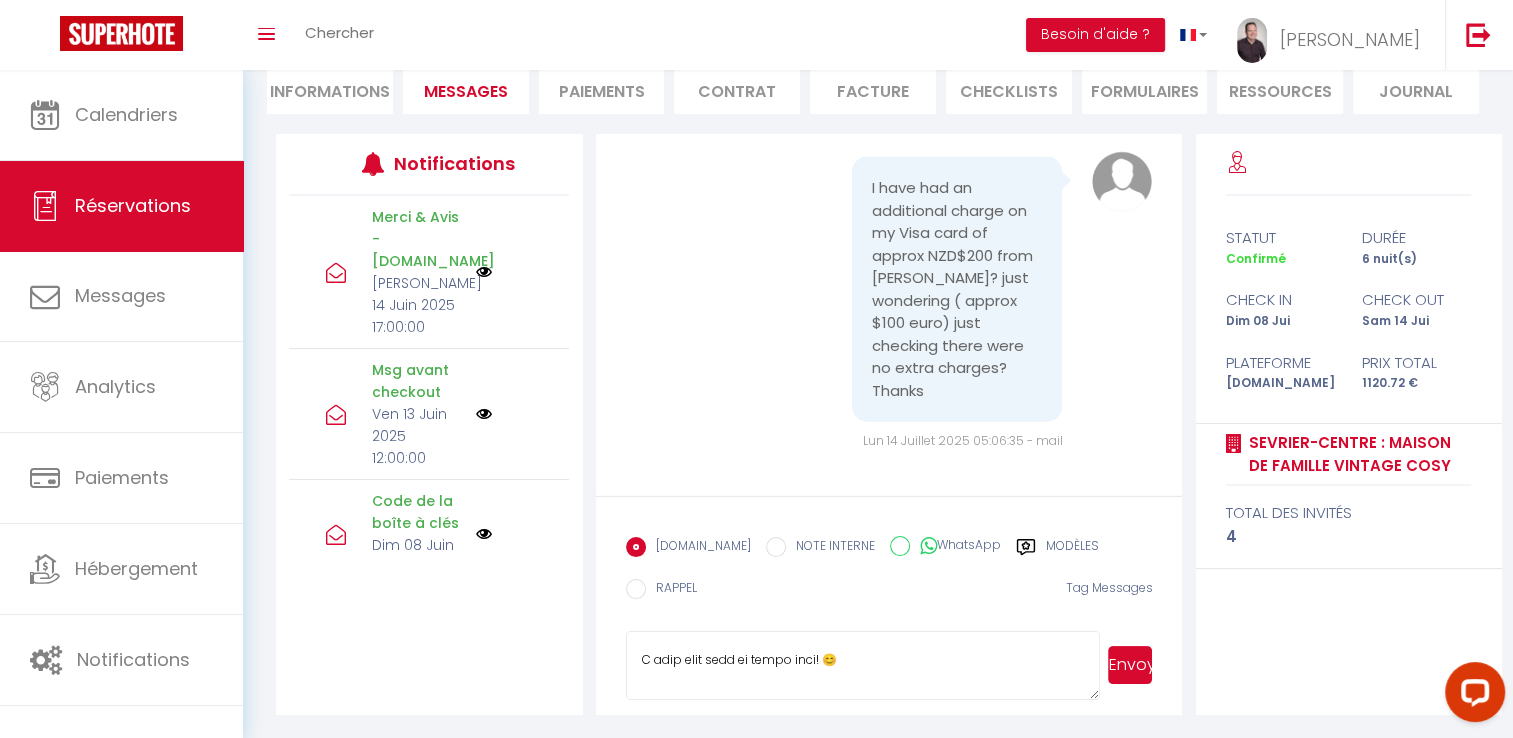 scroll, scrollTop: 51, scrollLeft: 0, axis: vertical 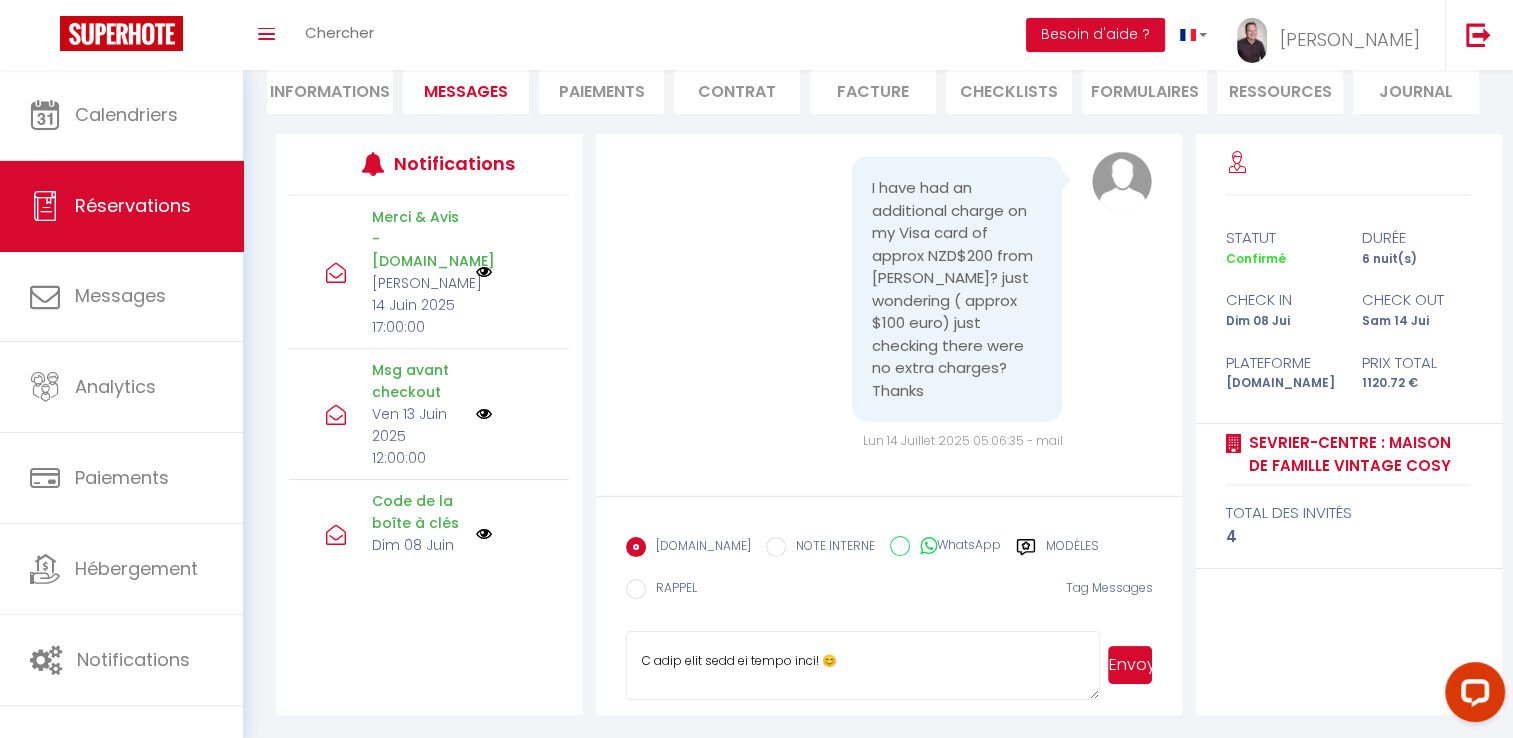 click at bounding box center (863, 666) 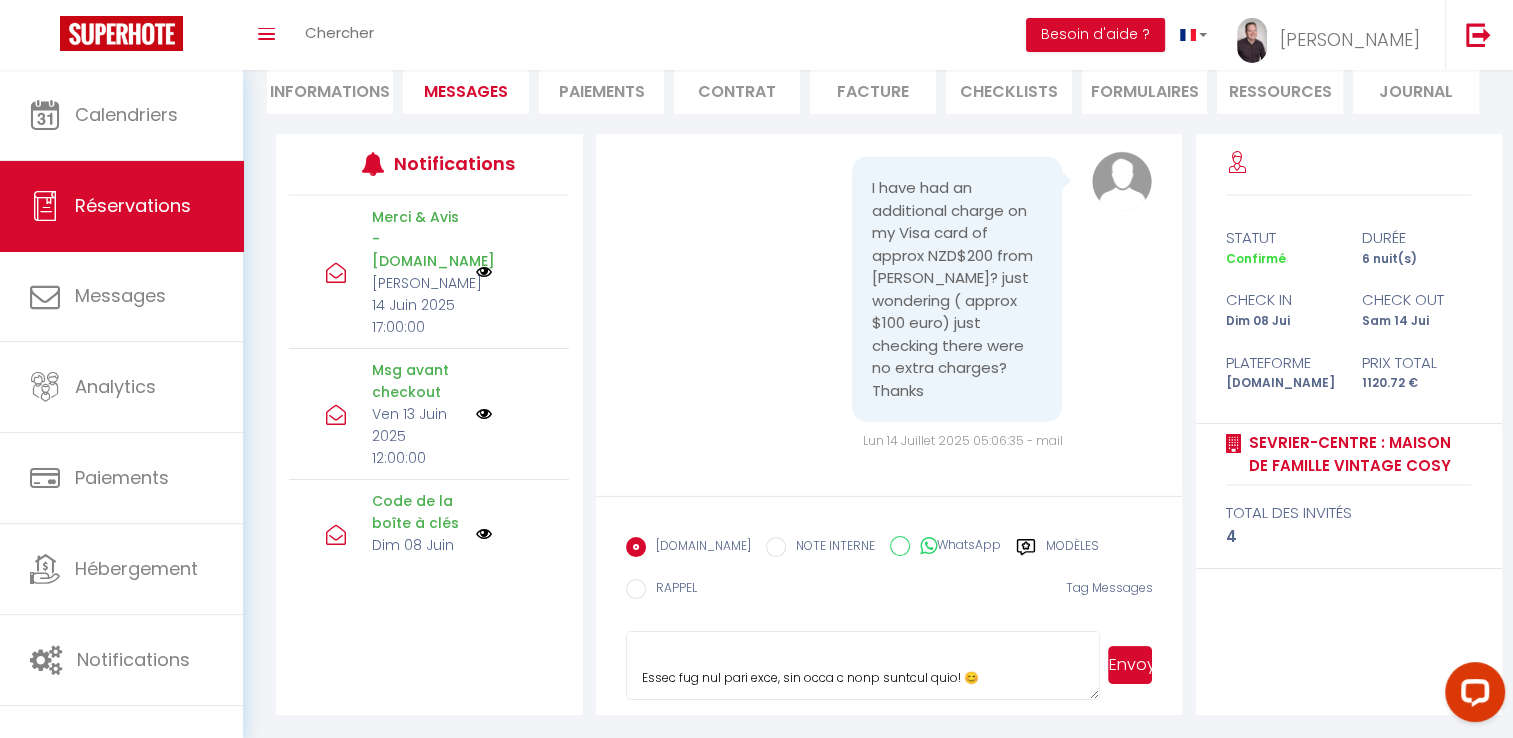 scroll, scrollTop: 1190, scrollLeft: 0, axis: vertical 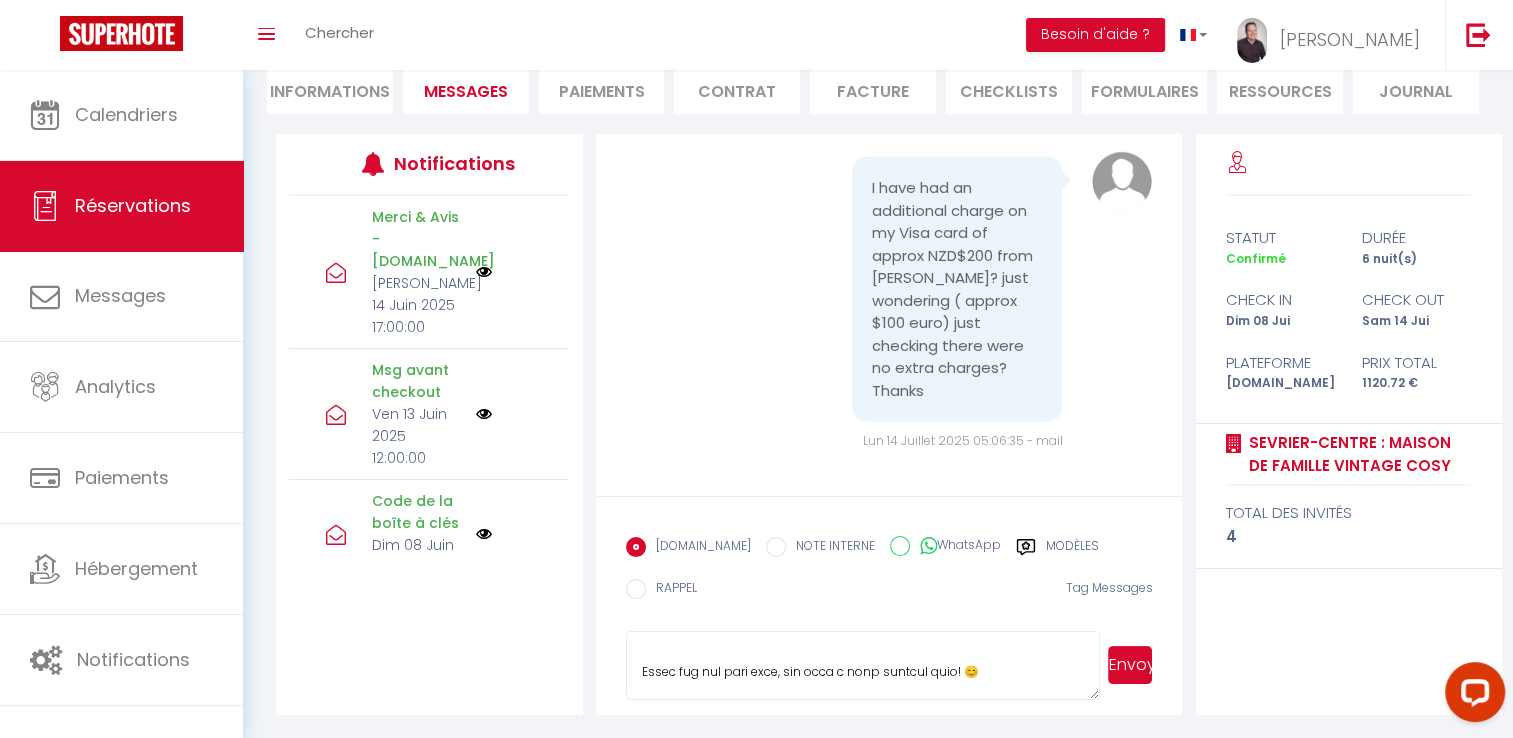 paste on "Hi [Name],
Thank you for your message.
We've noticed that the charge you mentioned appears to come from [PERSON_NAME], which is a different entity from ours (Annecy Green). As we manage [GEOGRAPHIC_DATA], we have not processed any additional payments on your card.
Would you be able to double-check the details on your bank statement and possibly contact your card issuer for more information about the origin of this charge? If needed, we're happy to assist in clarifying anything related to your stay with us.
Please let us know if we can help further.
Best regards,
[PERSON_NAME]
📱 [PHONE_NUMBER]
🌐 [DOMAIN_NAME]" 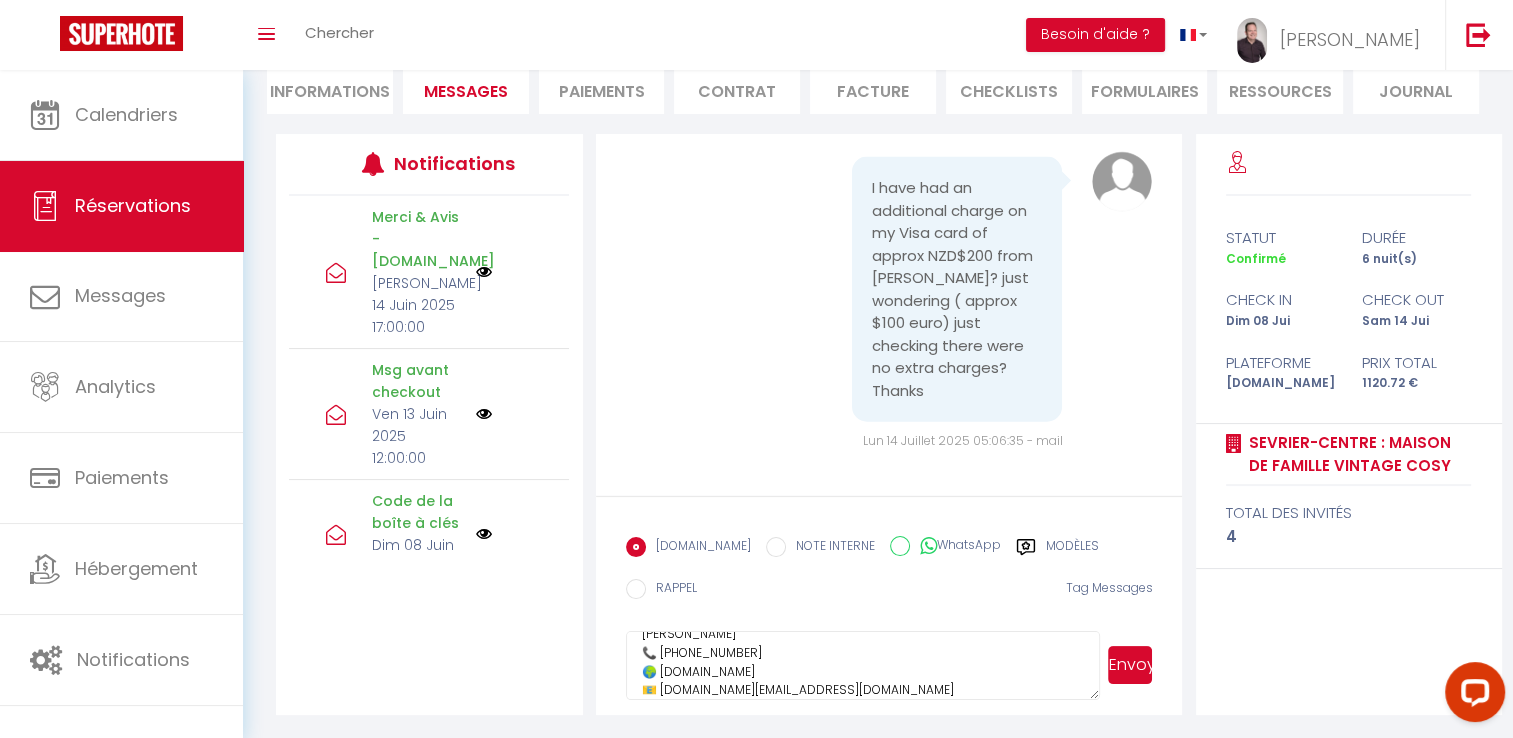 scroll, scrollTop: 361, scrollLeft: 0, axis: vertical 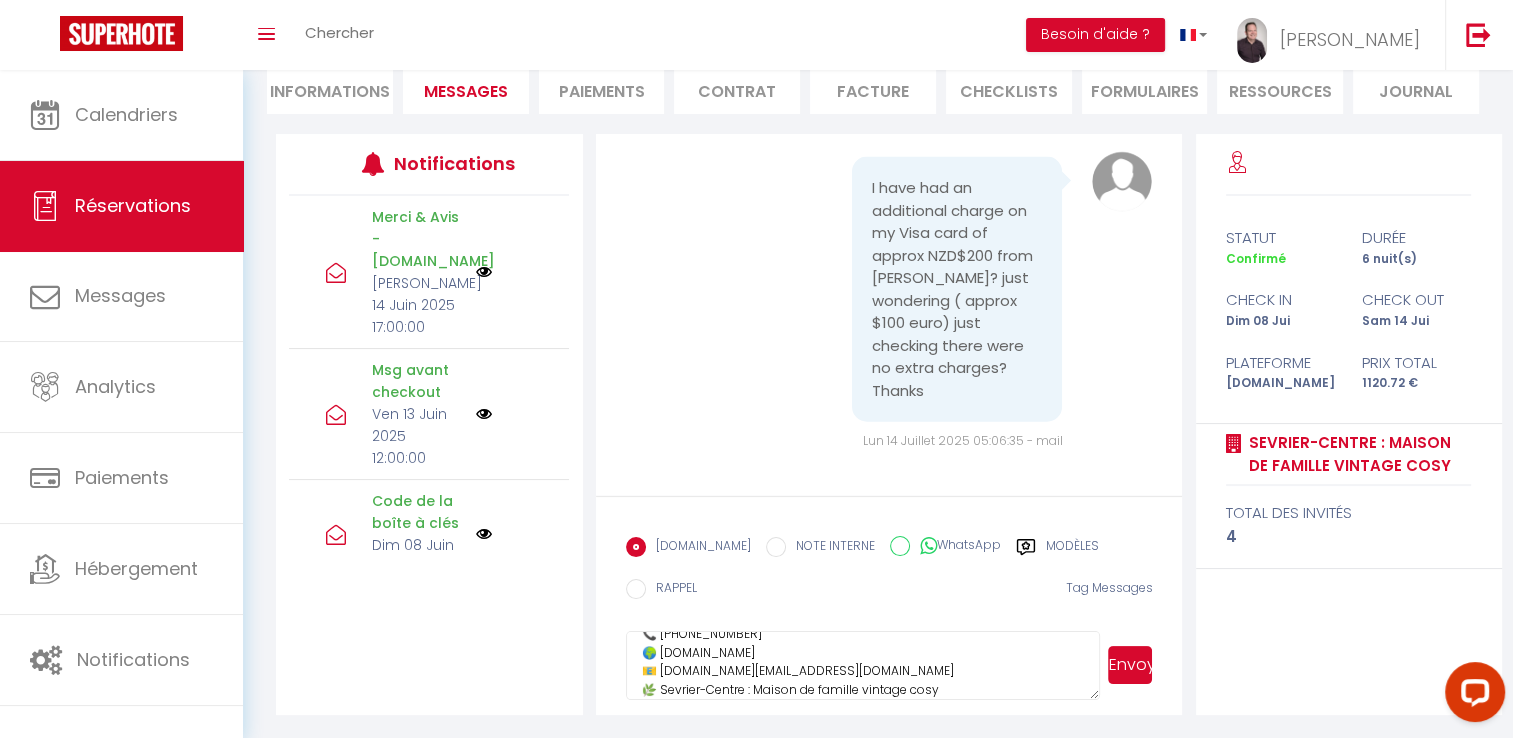 type on "Hello [PERSON_NAME],
We've noticed that the charge you mentioned appears to come from [PERSON_NAME], which is a different entity from ours (Annecy Green). As we manage [GEOGRAPHIC_DATA], we have not processed any additional payments on your card.
Would you be able to double-check the details on your bank statement and possibly contact your card issuer for more information about the origin of this charge? If needed, we're happy to assist in clarifying anything related to your stay with us.
Please let us know if we can help further.
Best regards,
[PERSON_NAME]
📞 [PHONE_NUMBER]
🌍 [DOMAIN_NAME]
📧 [DOMAIN_NAME][EMAIL_ADDRESS][DOMAIN_NAME]
🌿 Sevrier-Centre : Maison de famille vintage cosy" 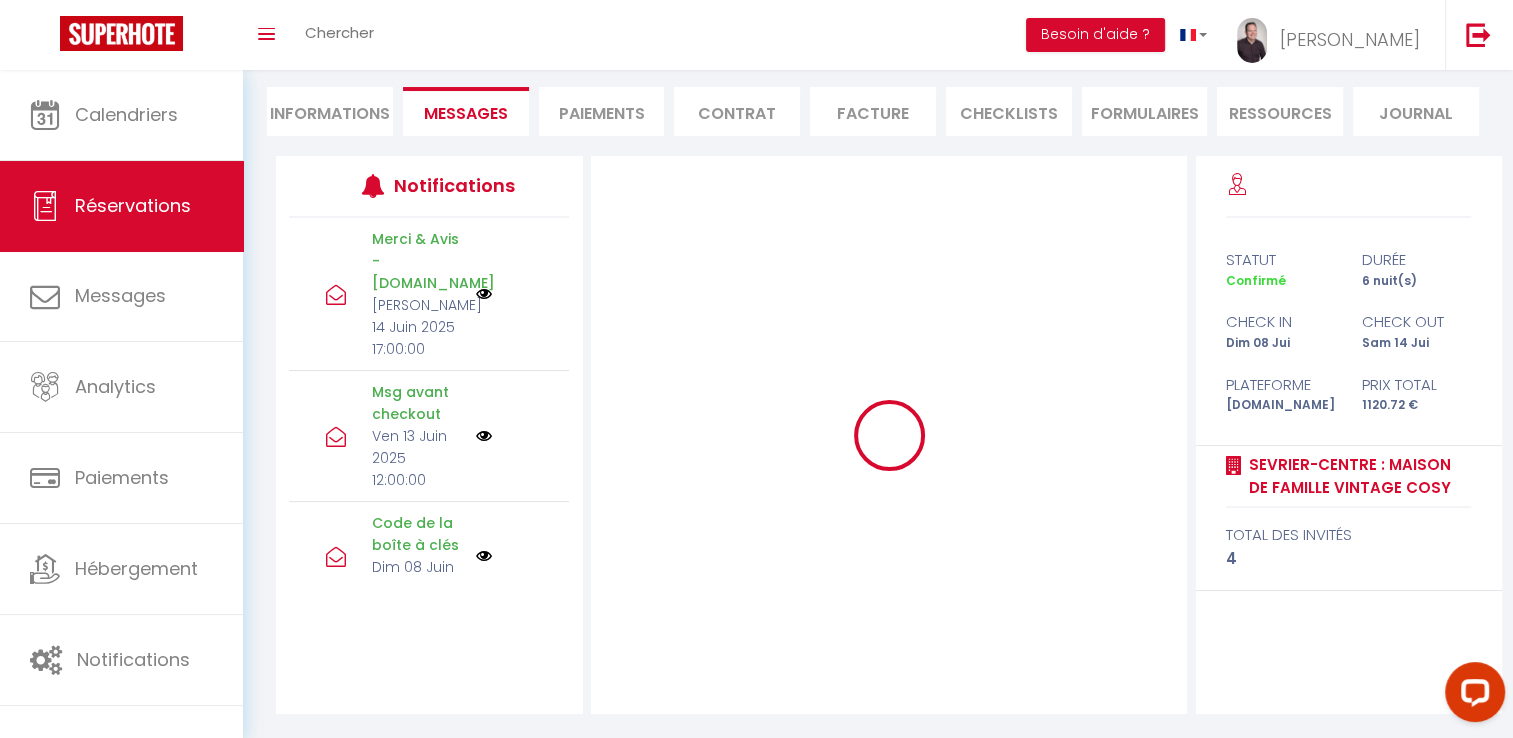 scroll, scrollTop: 175, scrollLeft: 0, axis: vertical 